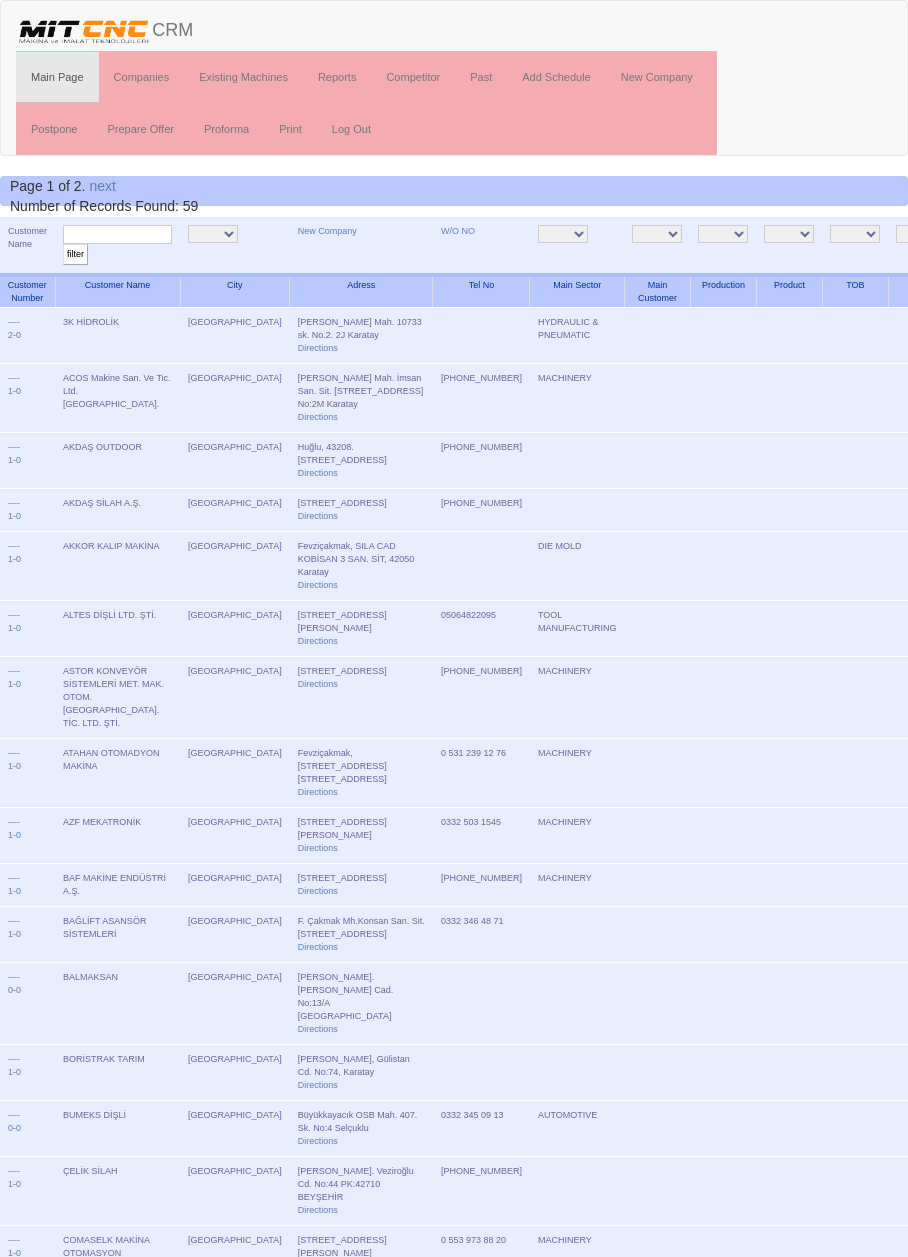 scroll, scrollTop: 0, scrollLeft: 0, axis: both 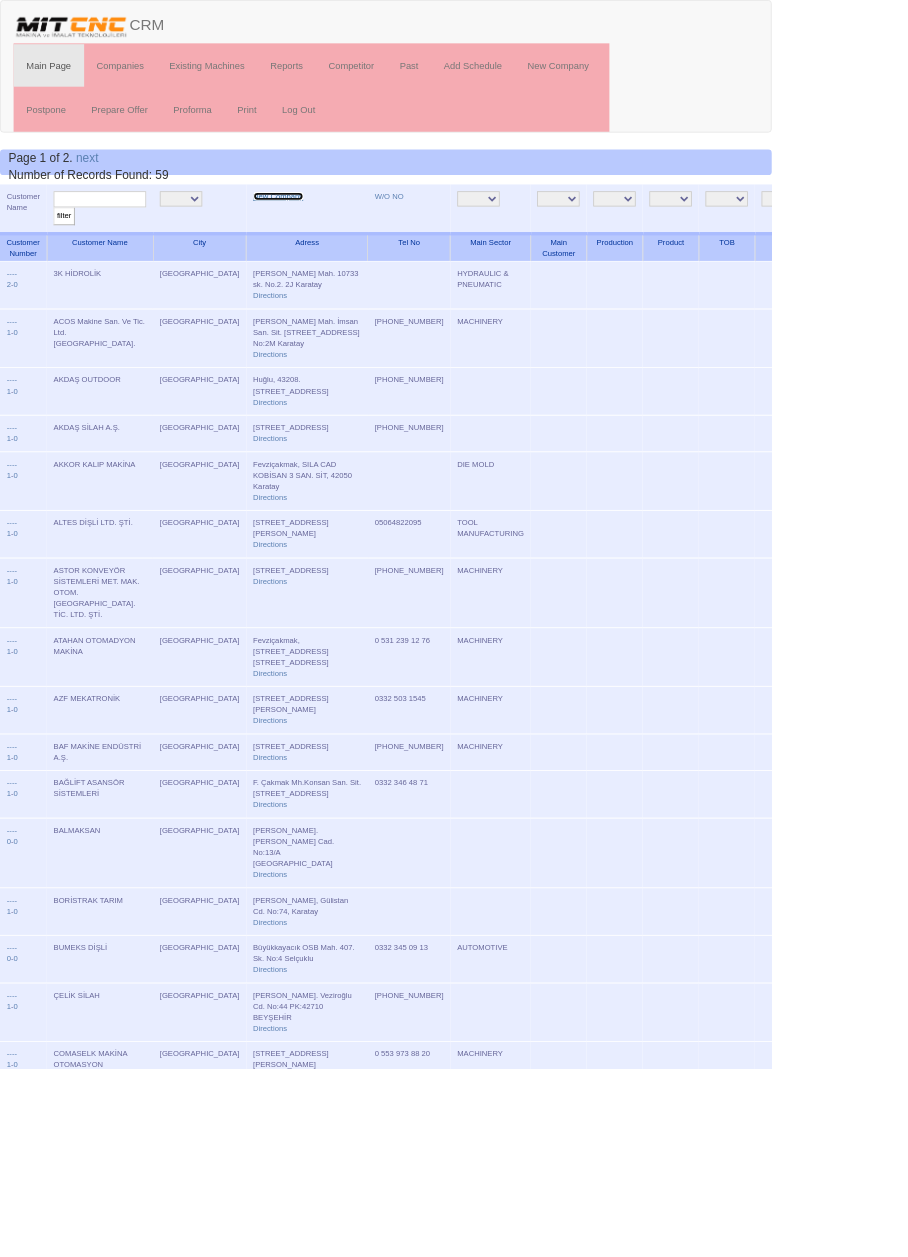 click on "New Company" at bounding box center [327, 231] 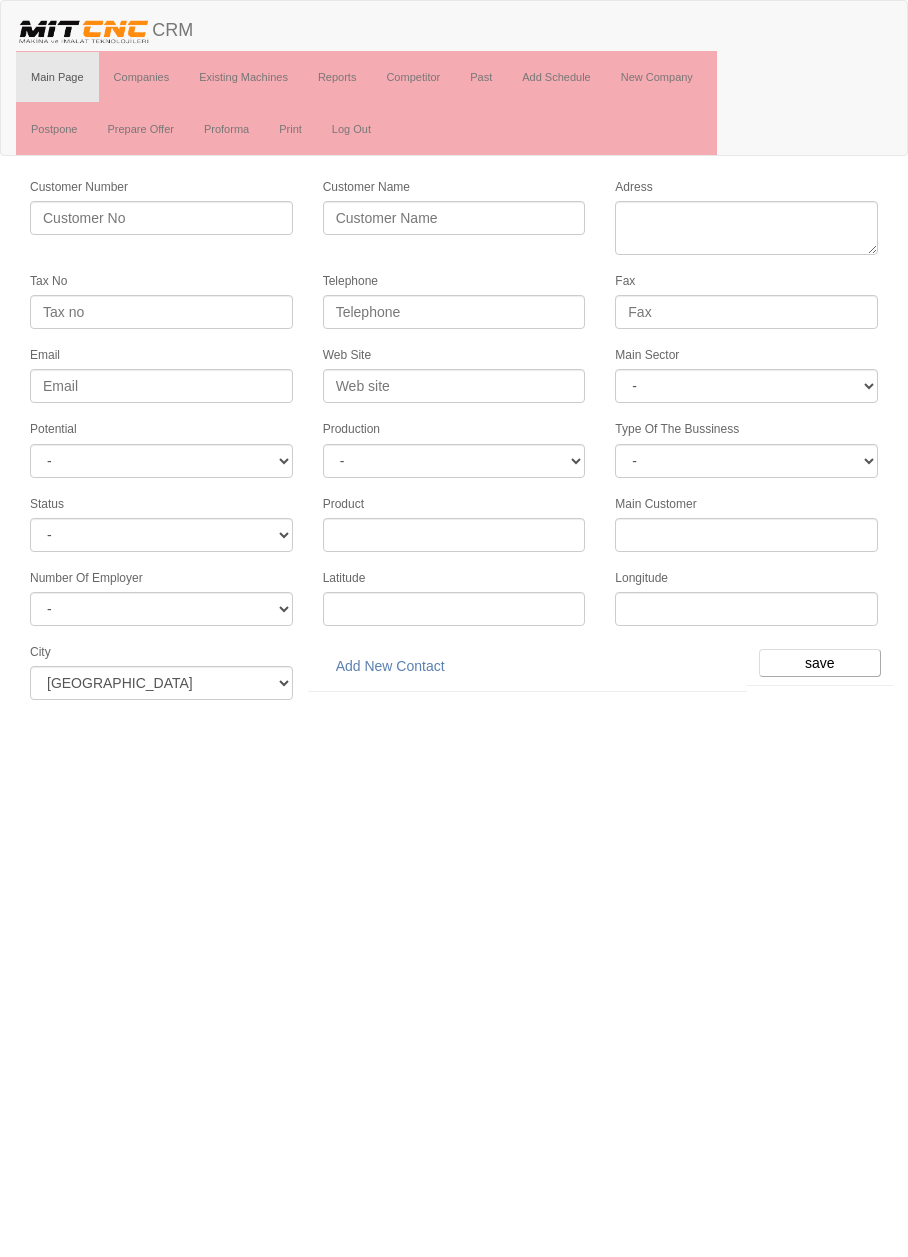 scroll, scrollTop: 0, scrollLeft: 0, axis: both 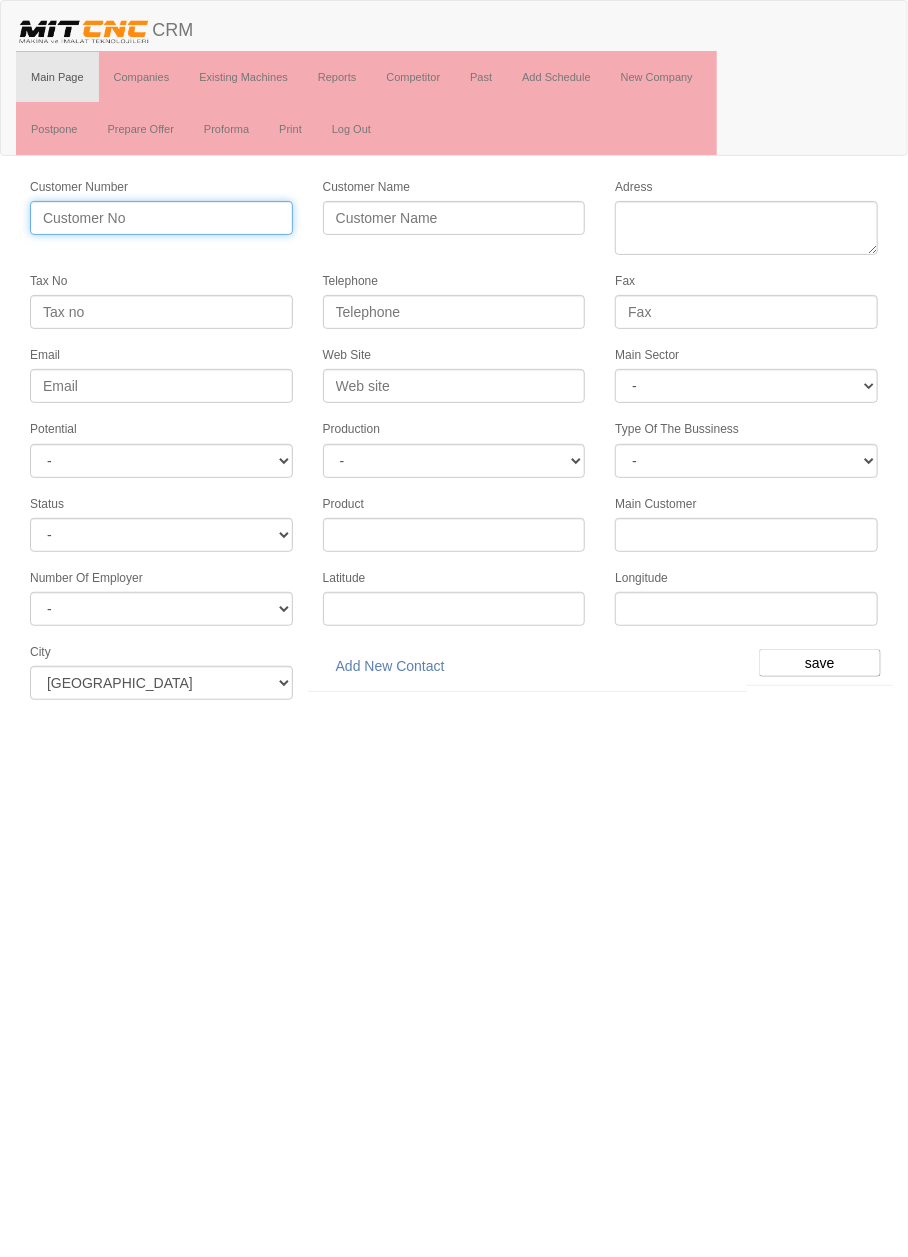 click on "Customer Number" at bounding box center (161, 218) 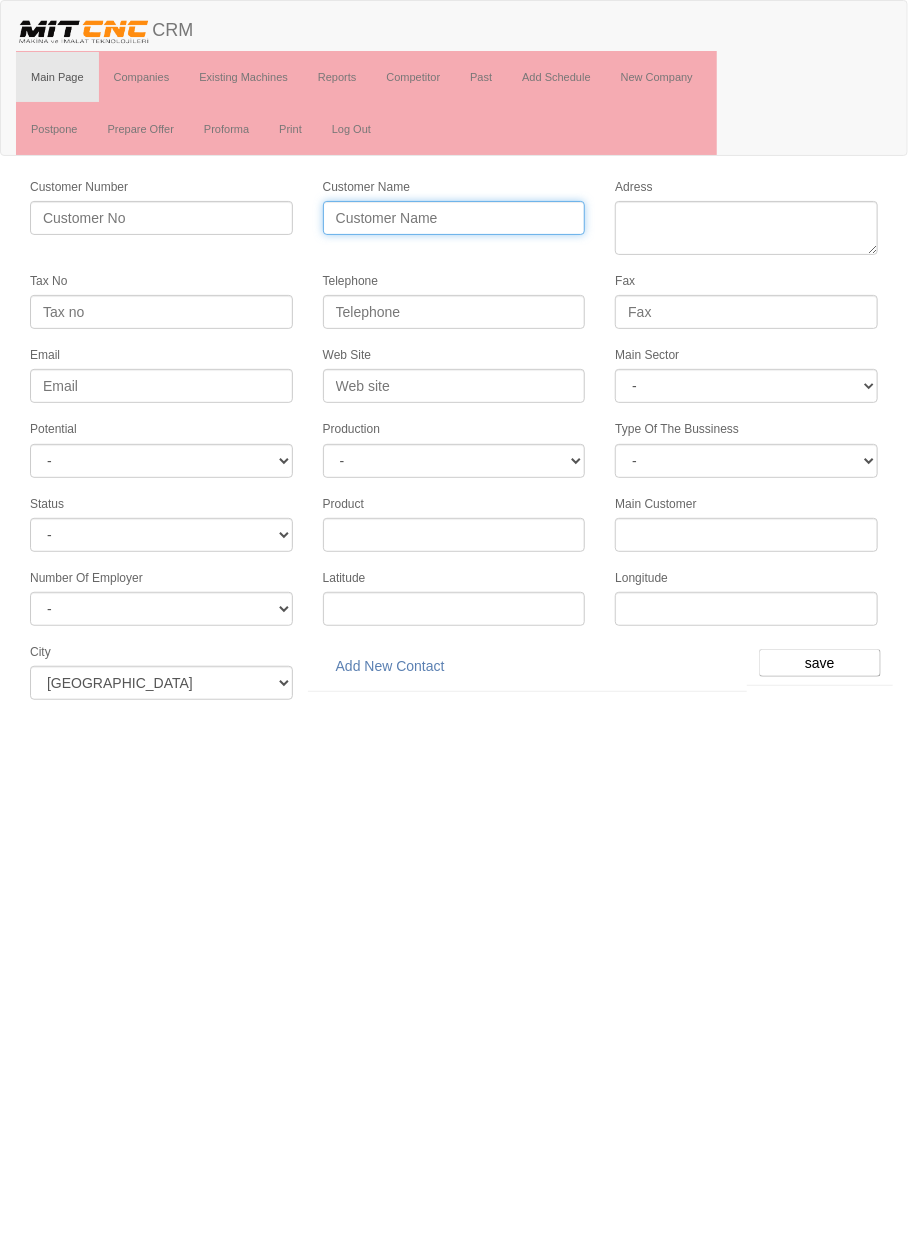click on "Customer Name" at bounding box center (454, 218) 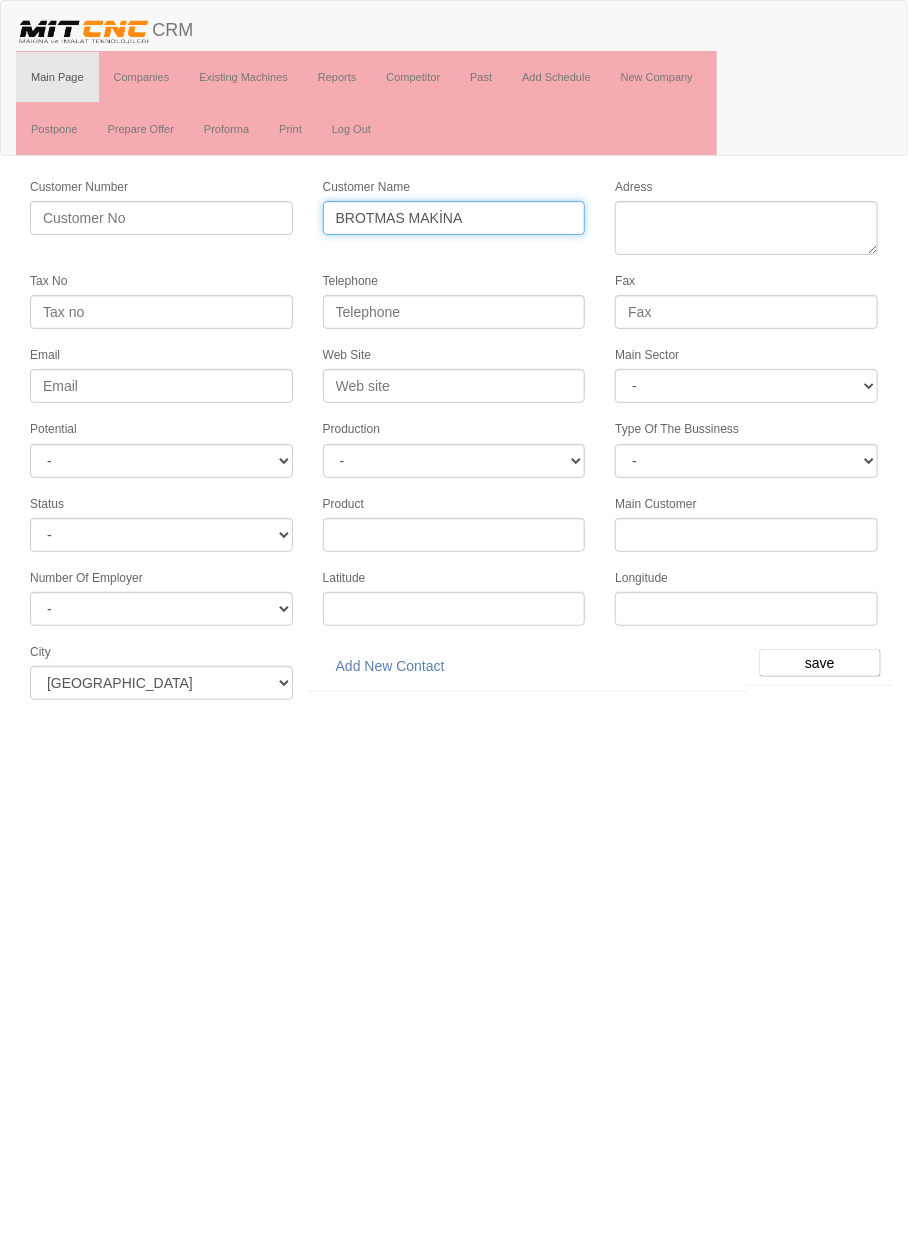 type on "BROTMAS MAKİNA" 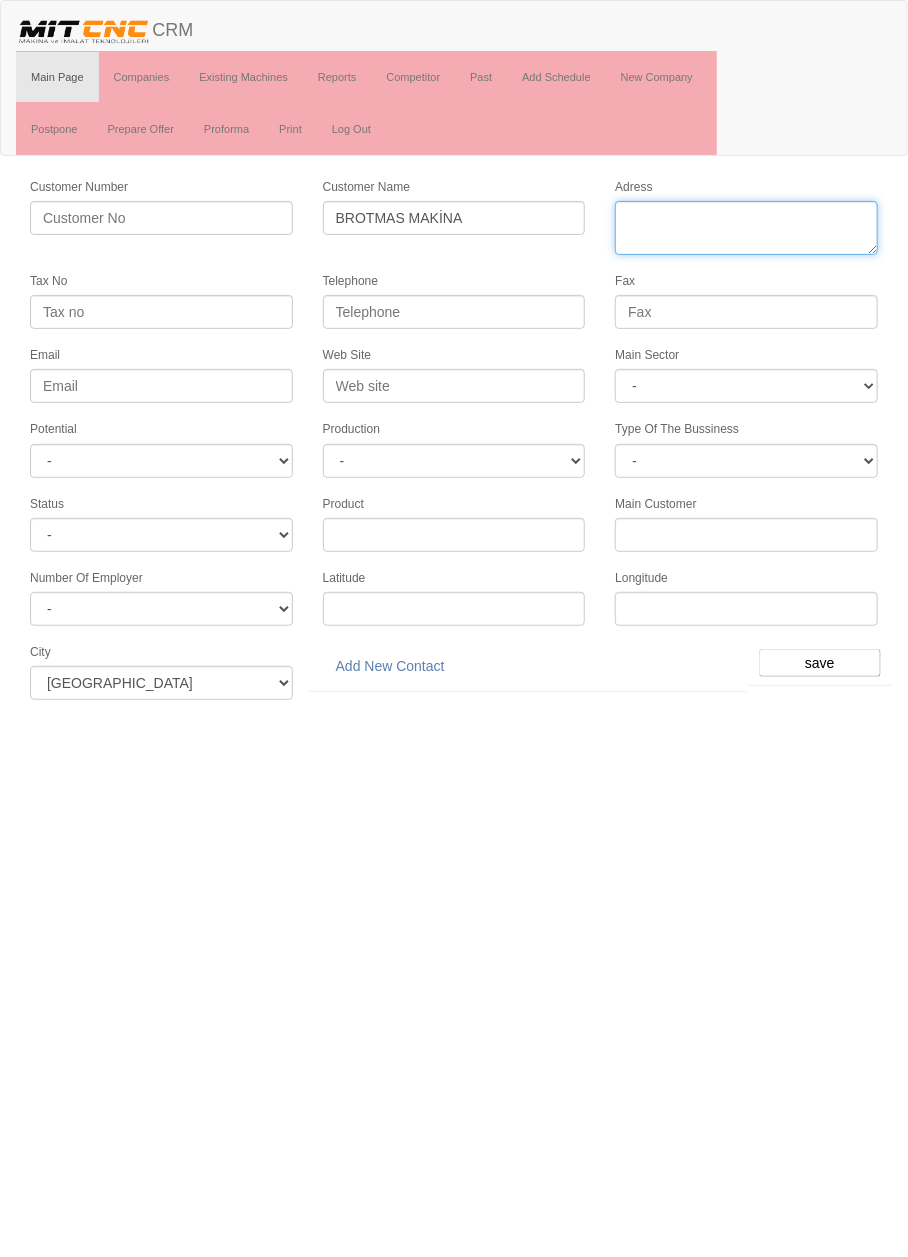 click on "Adress" at bounding box center [746, 228] 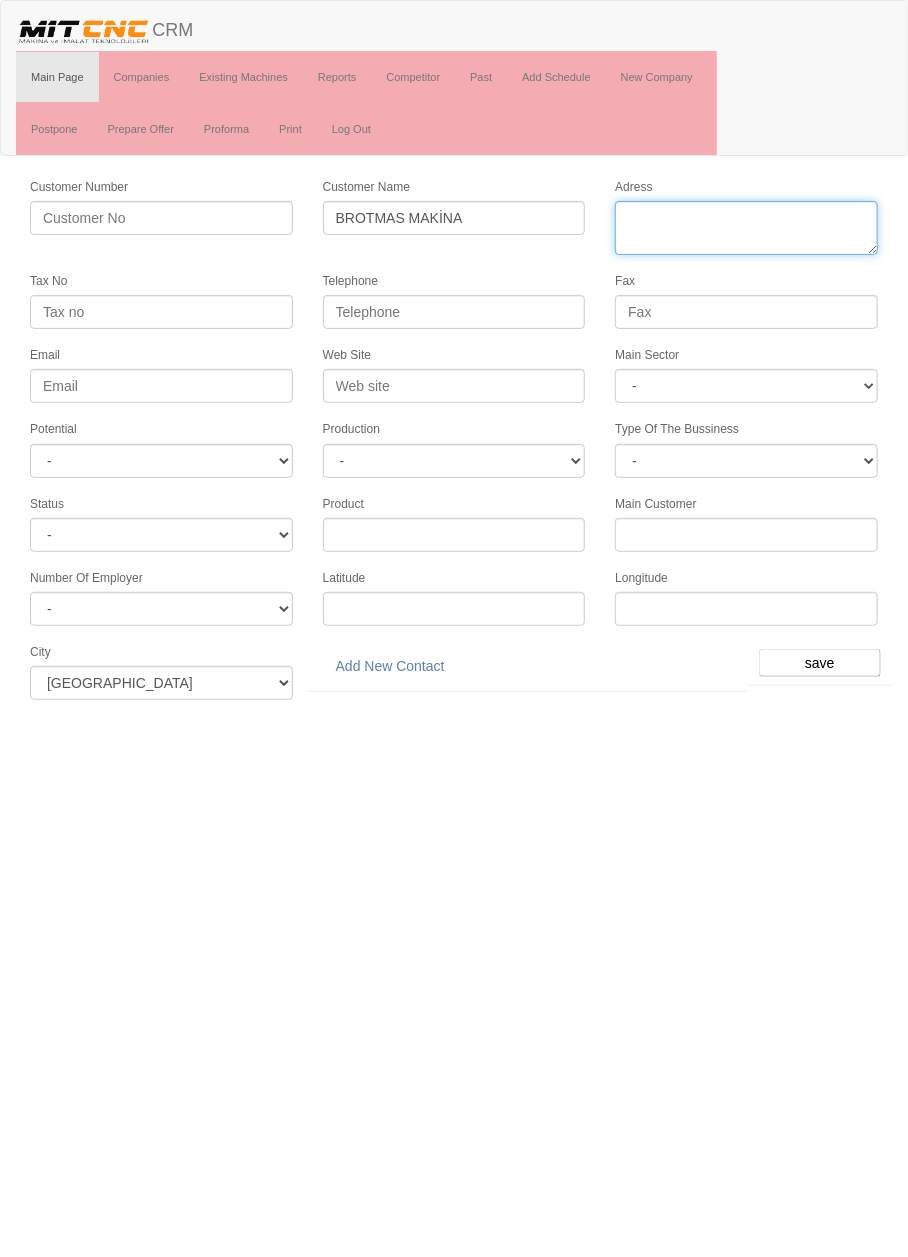 paste on "Başak Mah. Mizan Cad. No:23 Karatay" 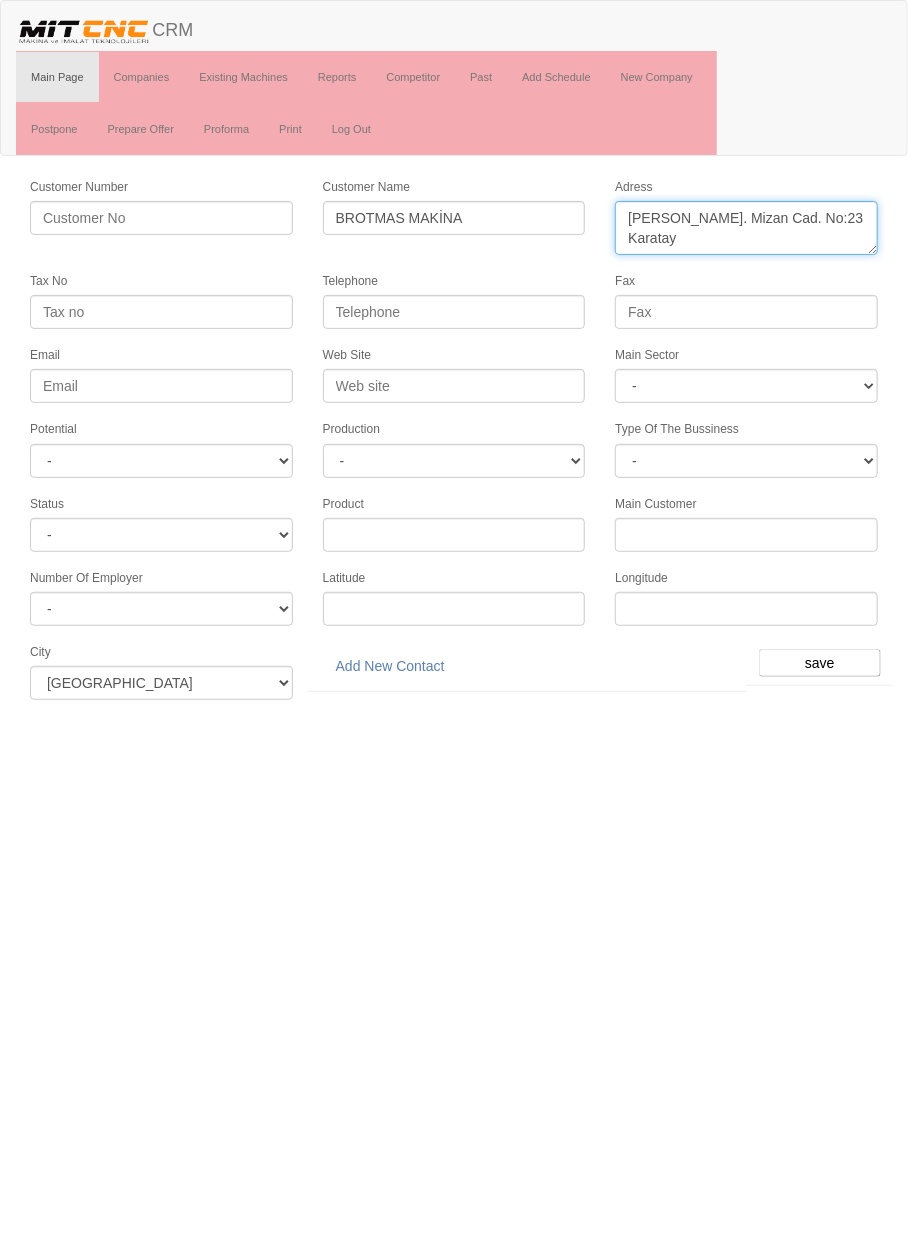 click on "Adress" at bounding box center [746, 228] 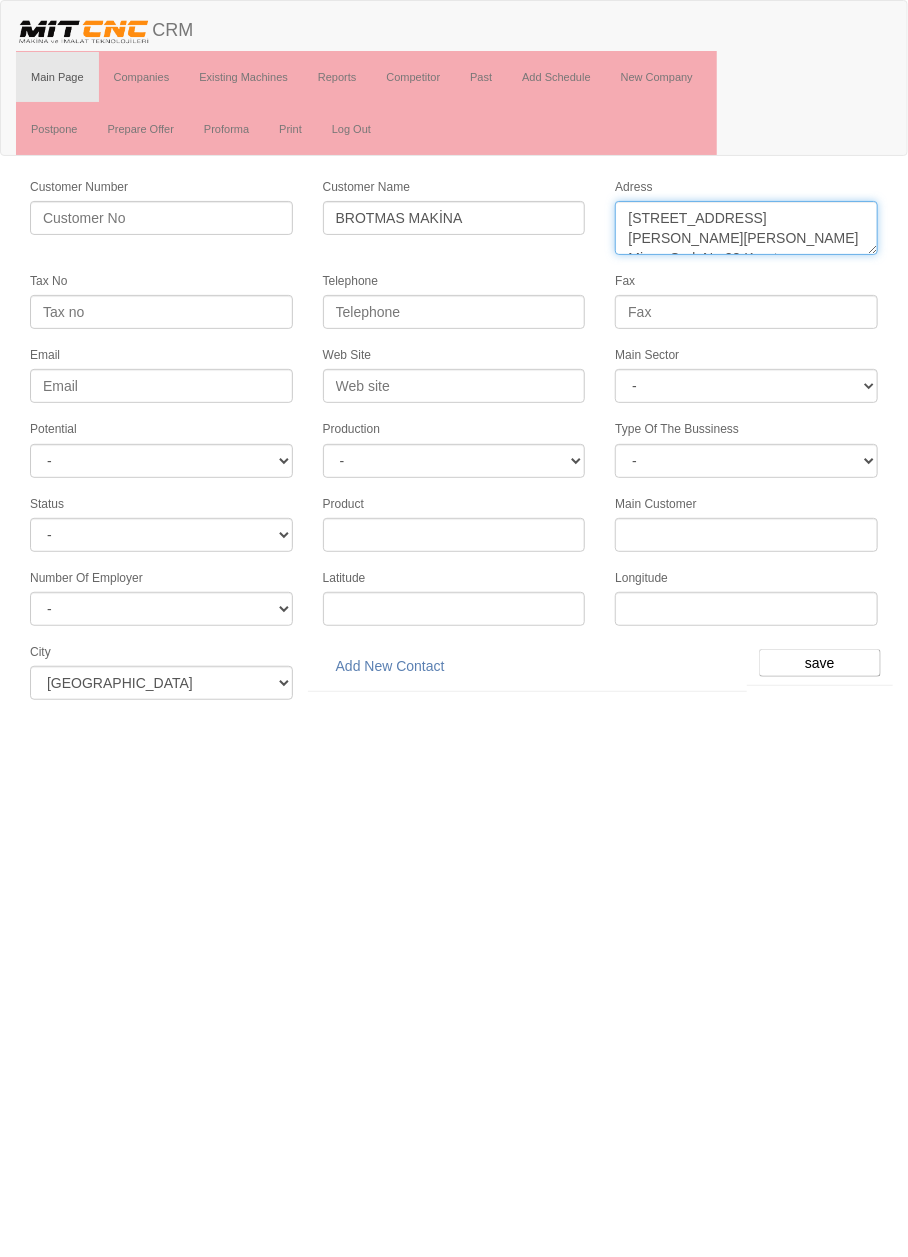 scroll, scrollTop: 19, scrollLeft: 0, axis: vertical 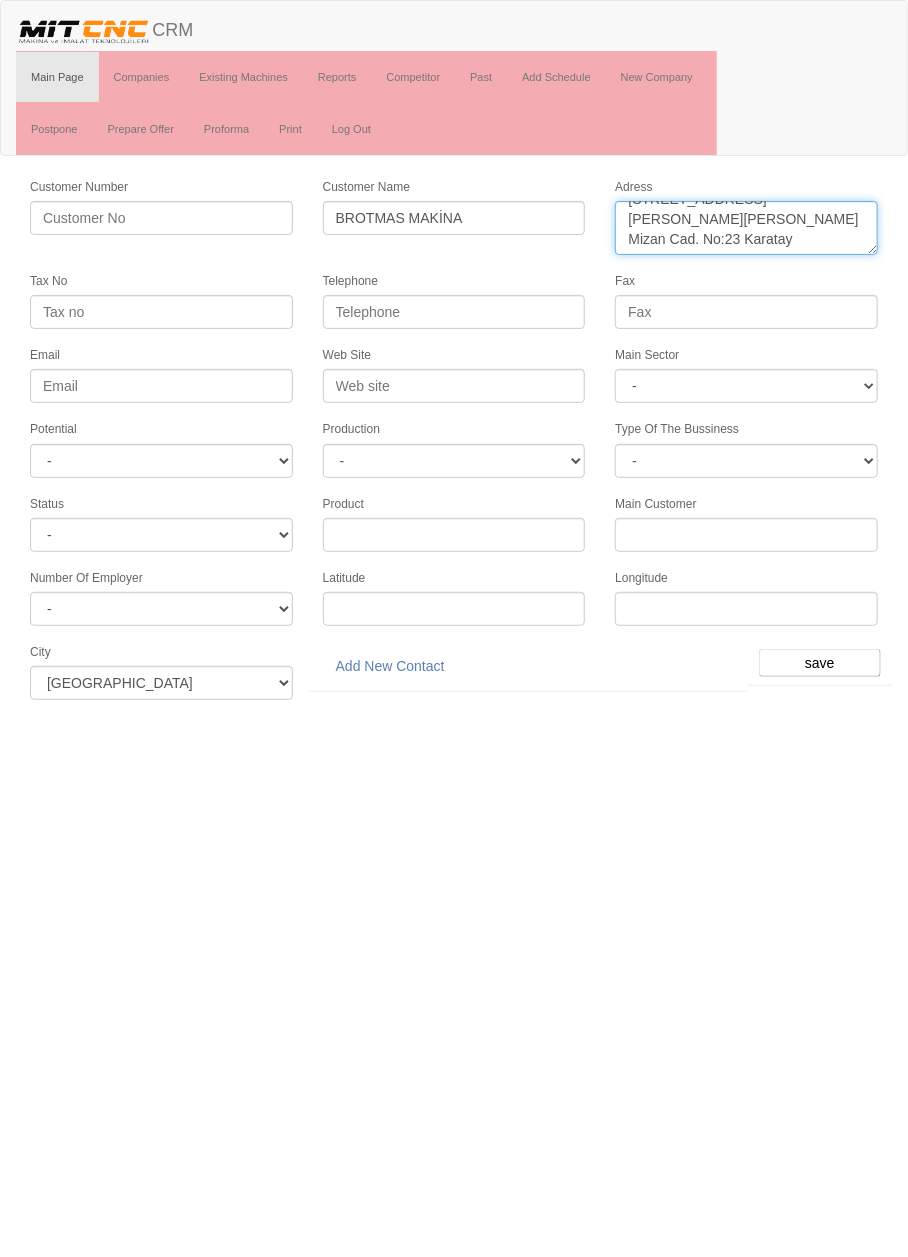 click on "Adress" at bounding box center (746, 228) 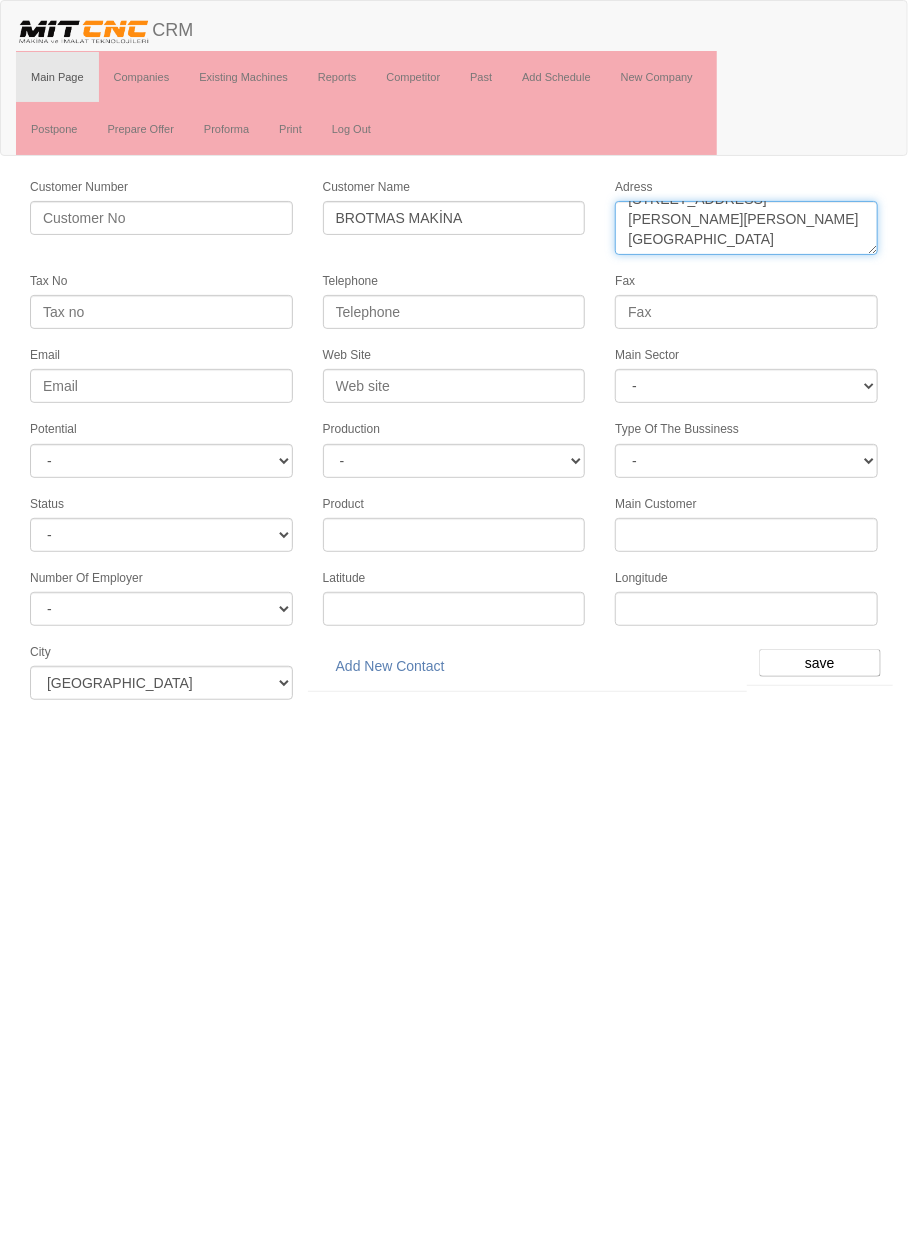 scroll, scrollTop: 0, scrollLeft: 0, axis: both 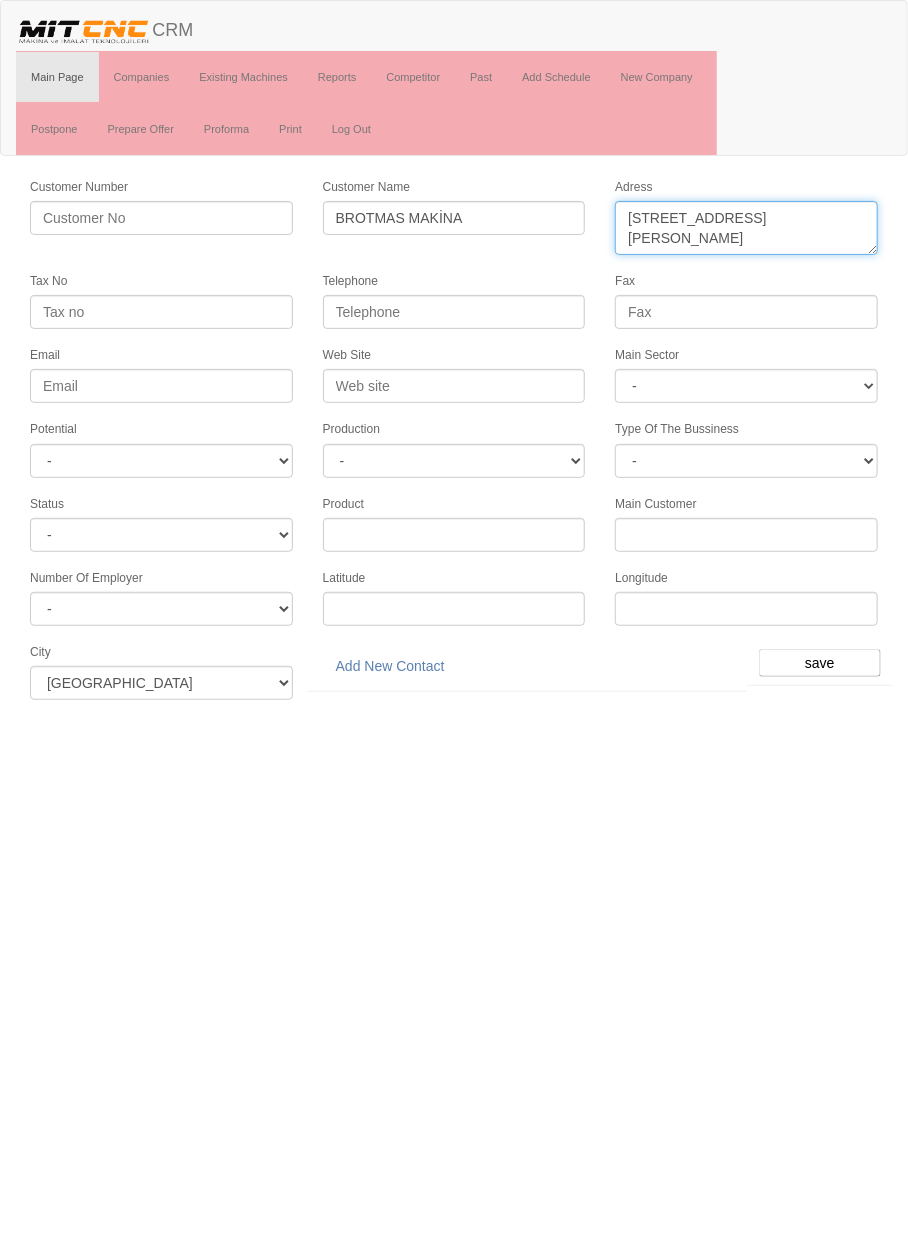 type on "[STREET_ADDRESS][PERSON_NAME]" 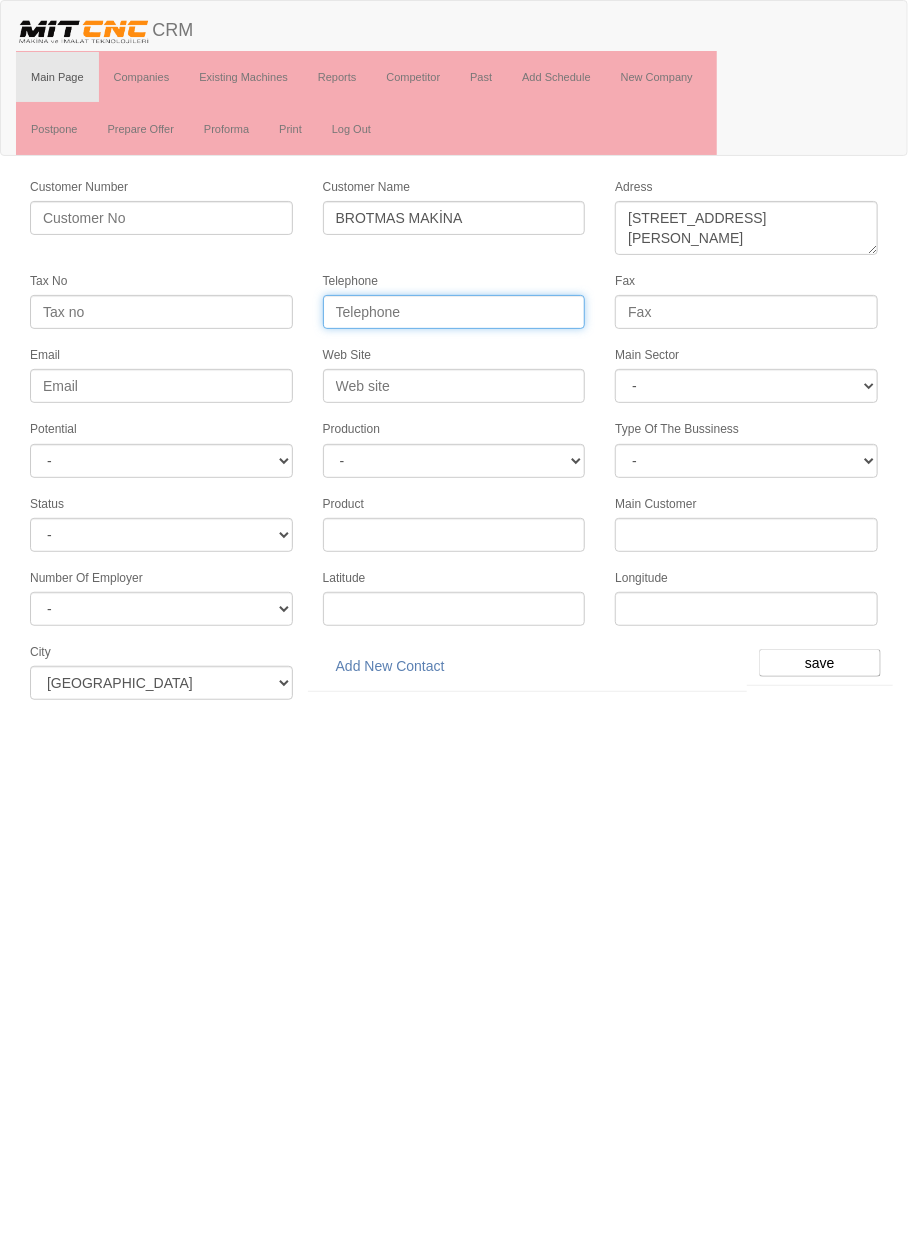 click on "Telephone" at bounding box center [454, 312] 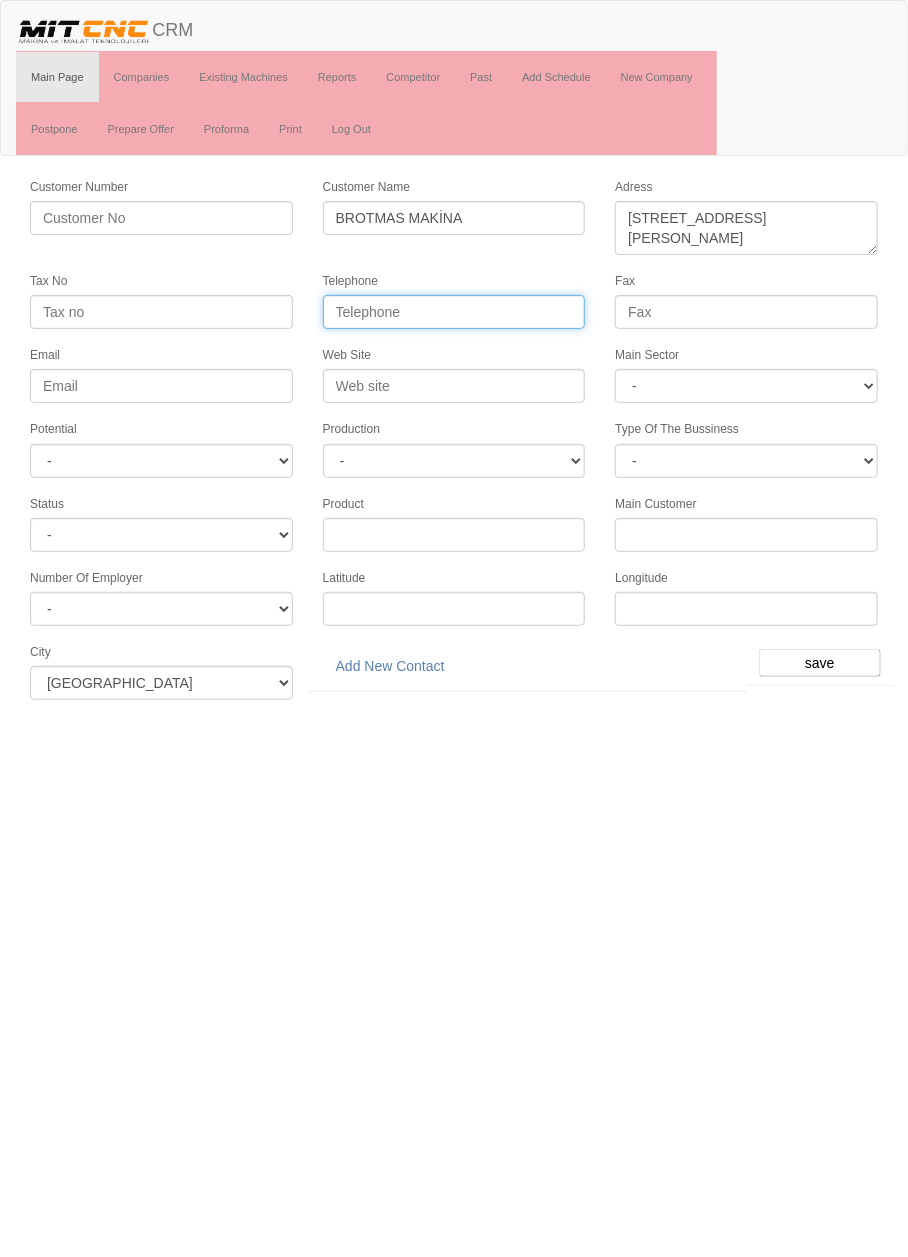 paste on "332 502 12 10" 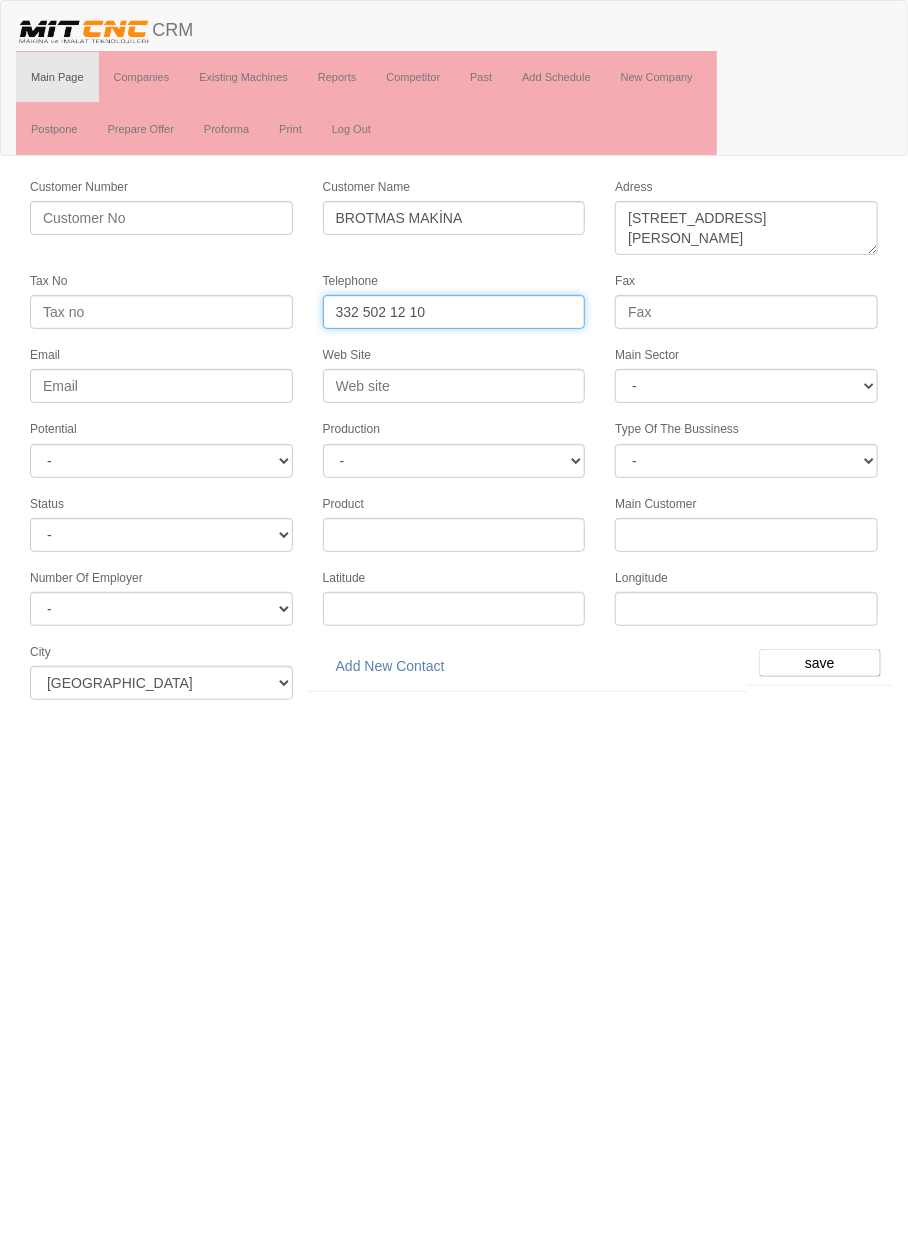 click on "332 502 12 10" at bounding box center (454, 312) 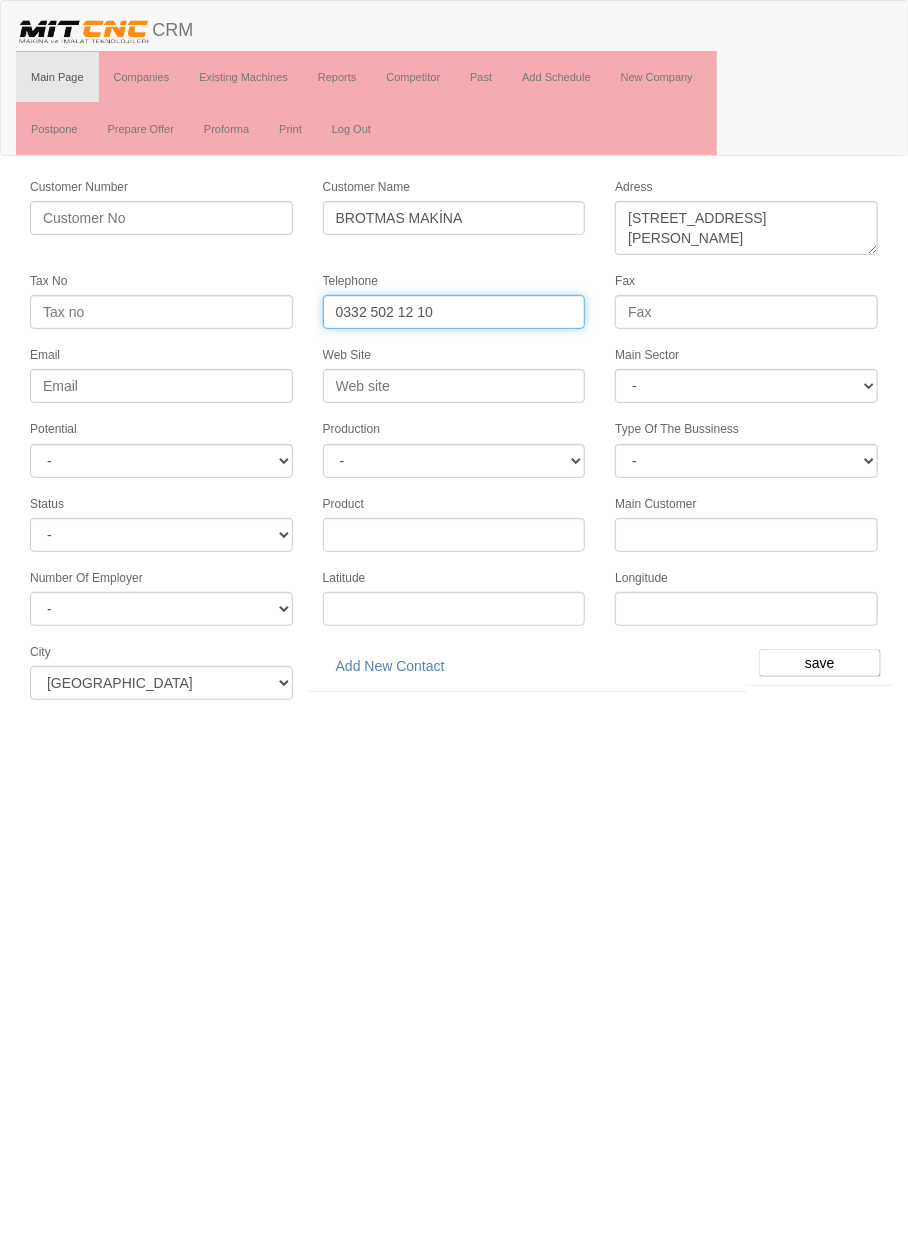 type on "0332 502 12 10" 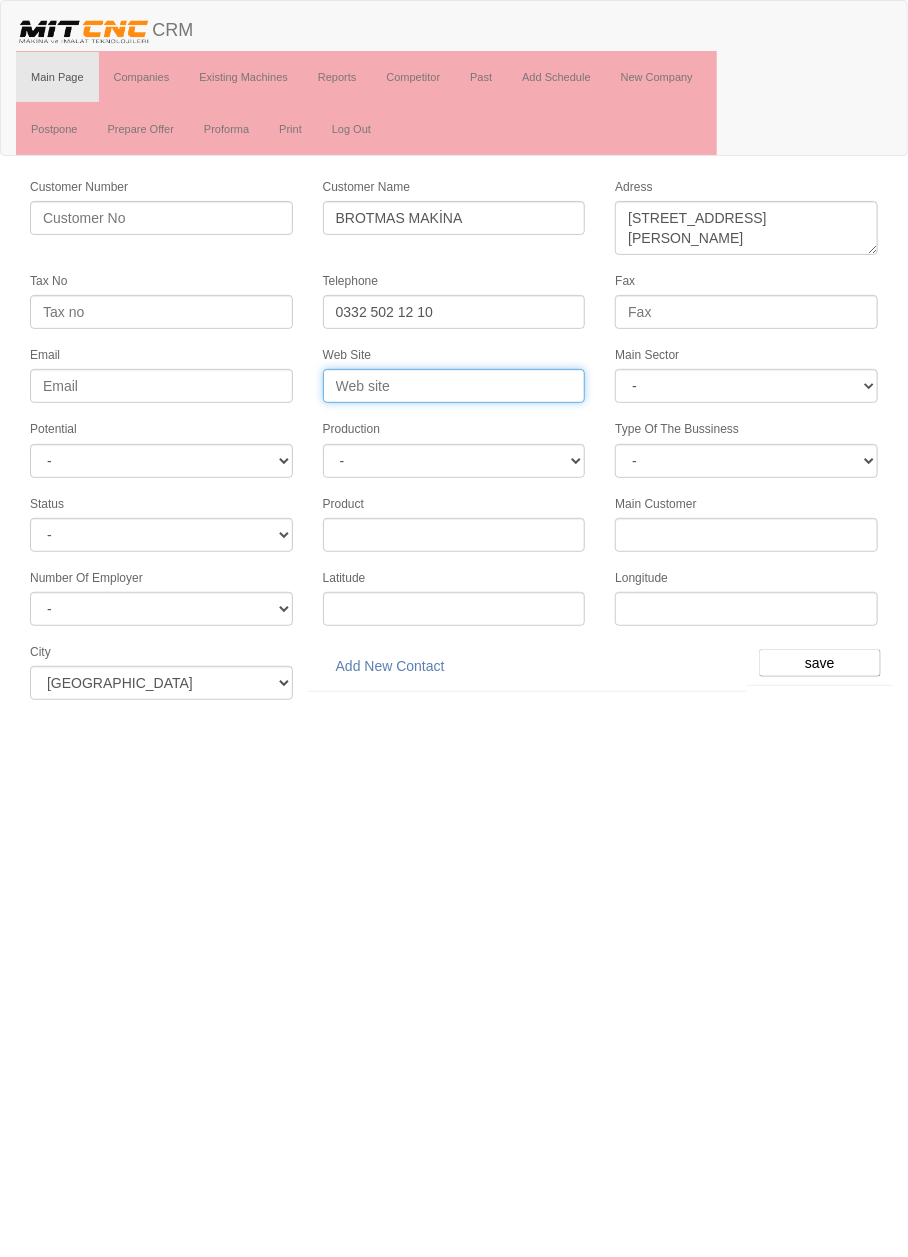 click on "Web Site" at bounding box center [454, 386] 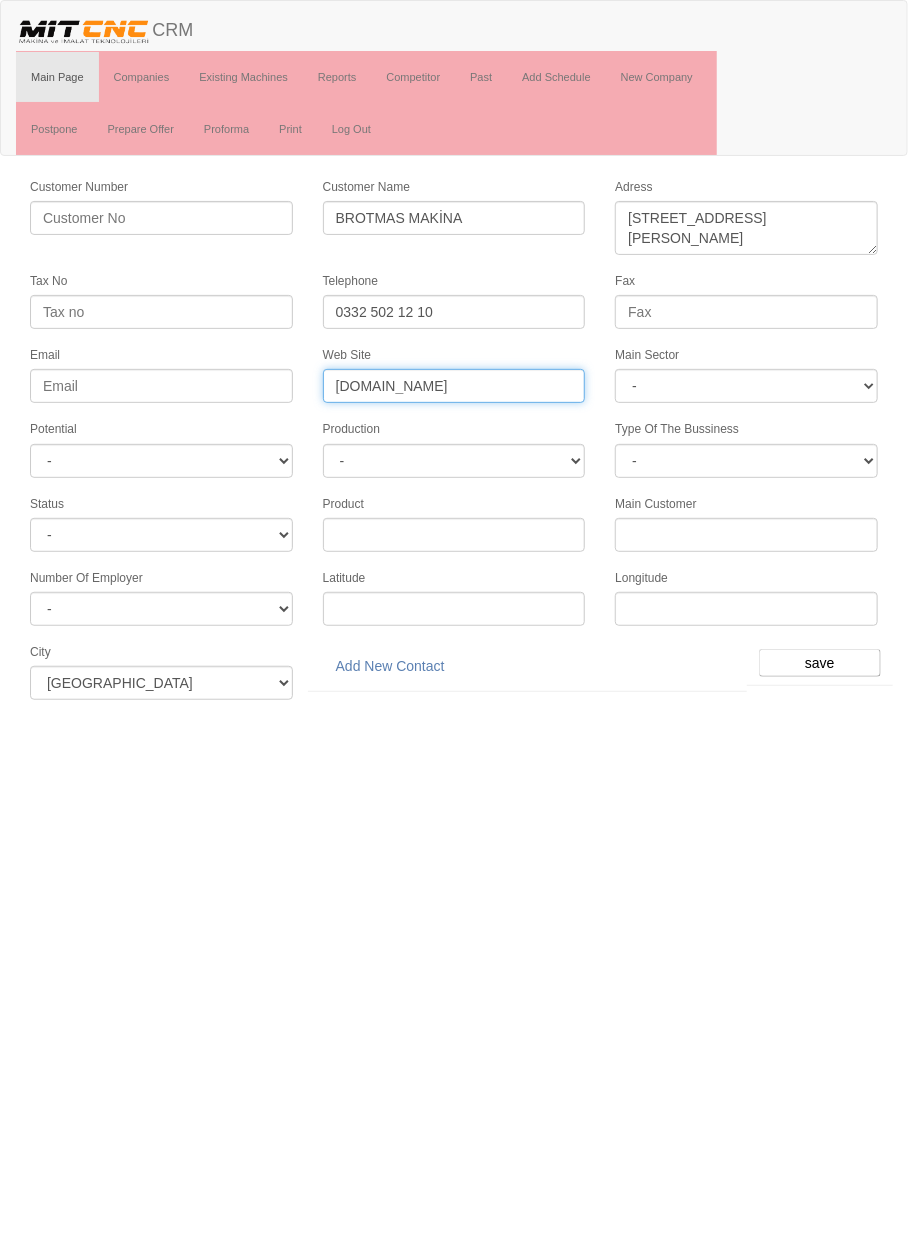 type on "[DOMAIN_NAME]" 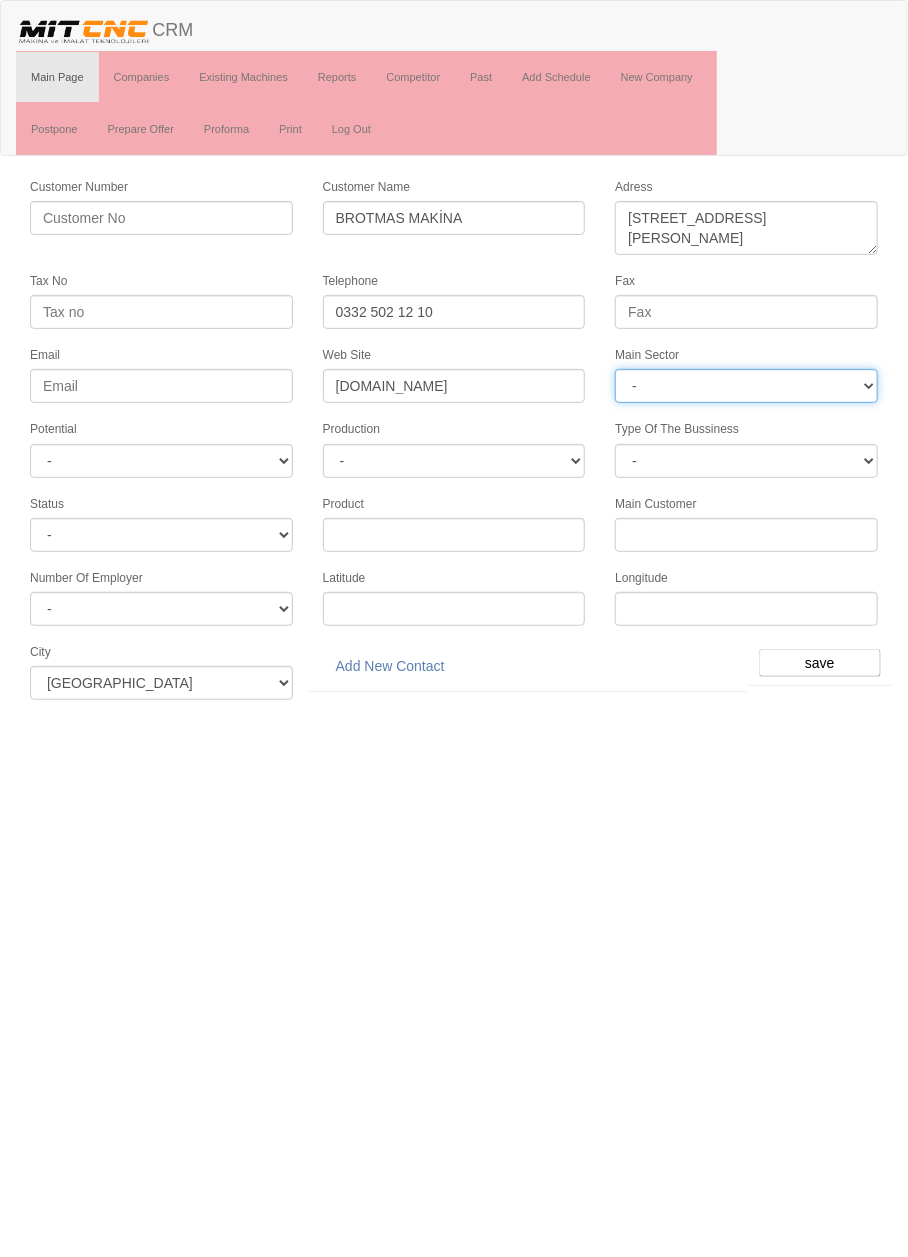click on "-
DIE MOLD
MACHINERY
DEFENCE
ELECTRICAL COMPONENTS
MEDICAL
TOOL MANUFACTURING
JEWELERY
AGRICULTURE
AUTOMOTIVE
WHITE GOODS
HYDRAULIC & PNEUMATIC
CASTING
STAMPING DIE
AEROSPACE
CONSTRUCTION MAC.
GEN. PART. MAN.
EDUCATION
LASER POTENTIALS
FURNUTURE" at bounding box center (746, 386) 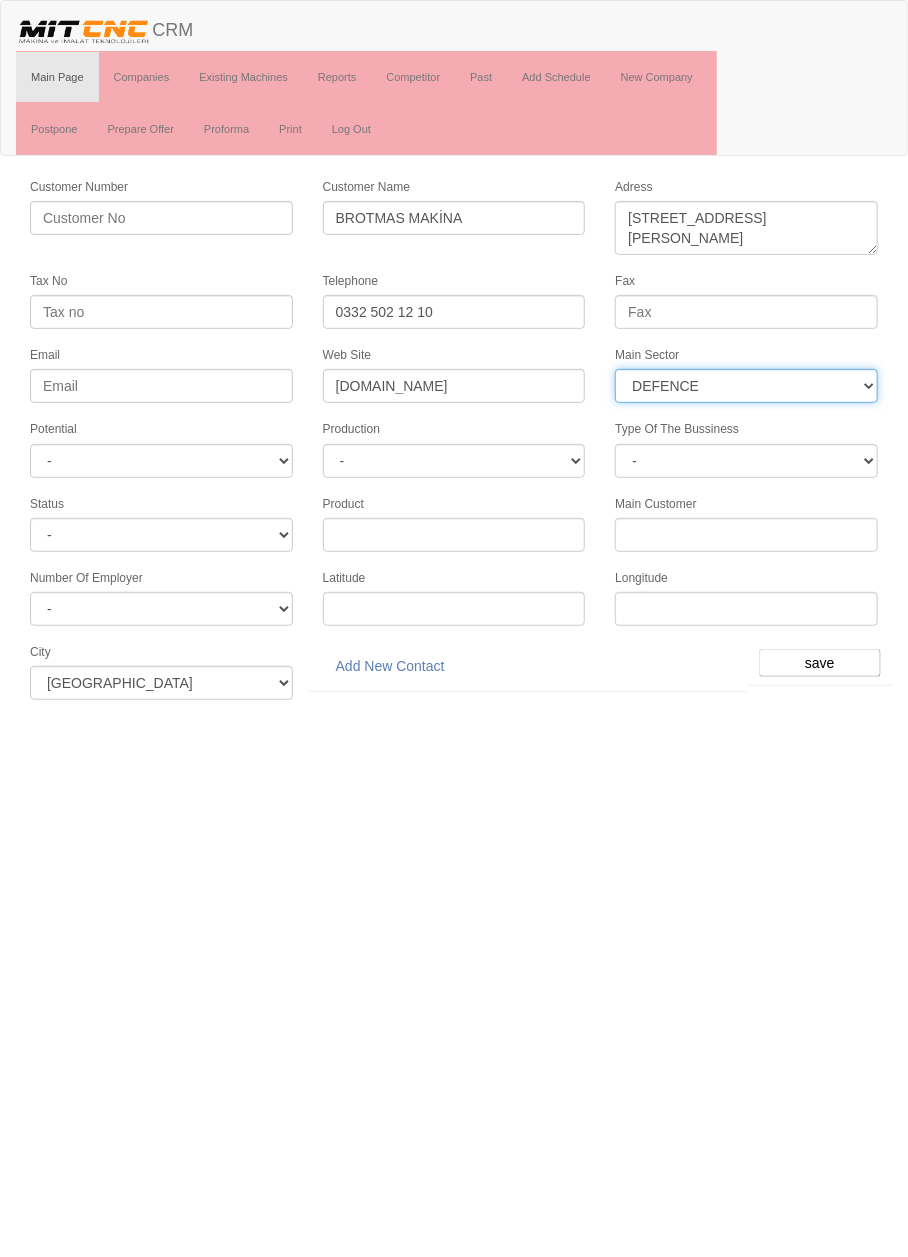 click on "-
DIE MOLD
MACHINERY
DEFENCE
ELECTRICAL COMPONENTS
MEDICAL
TOOL MANUFACTURING
JEWELERY
AGRICULTURE
AUTOMOTIVE
WHITE GOODS
HYDRAULIC & PNEUMATIC
CASTING
STAMPING DIE
AEROSPACE
CONSTRUCTION MAC.
GEN. PART. MAN.
EDUCATION
LASER POTENTIALS
FURNUTURE" at bounding box center (746, 386) 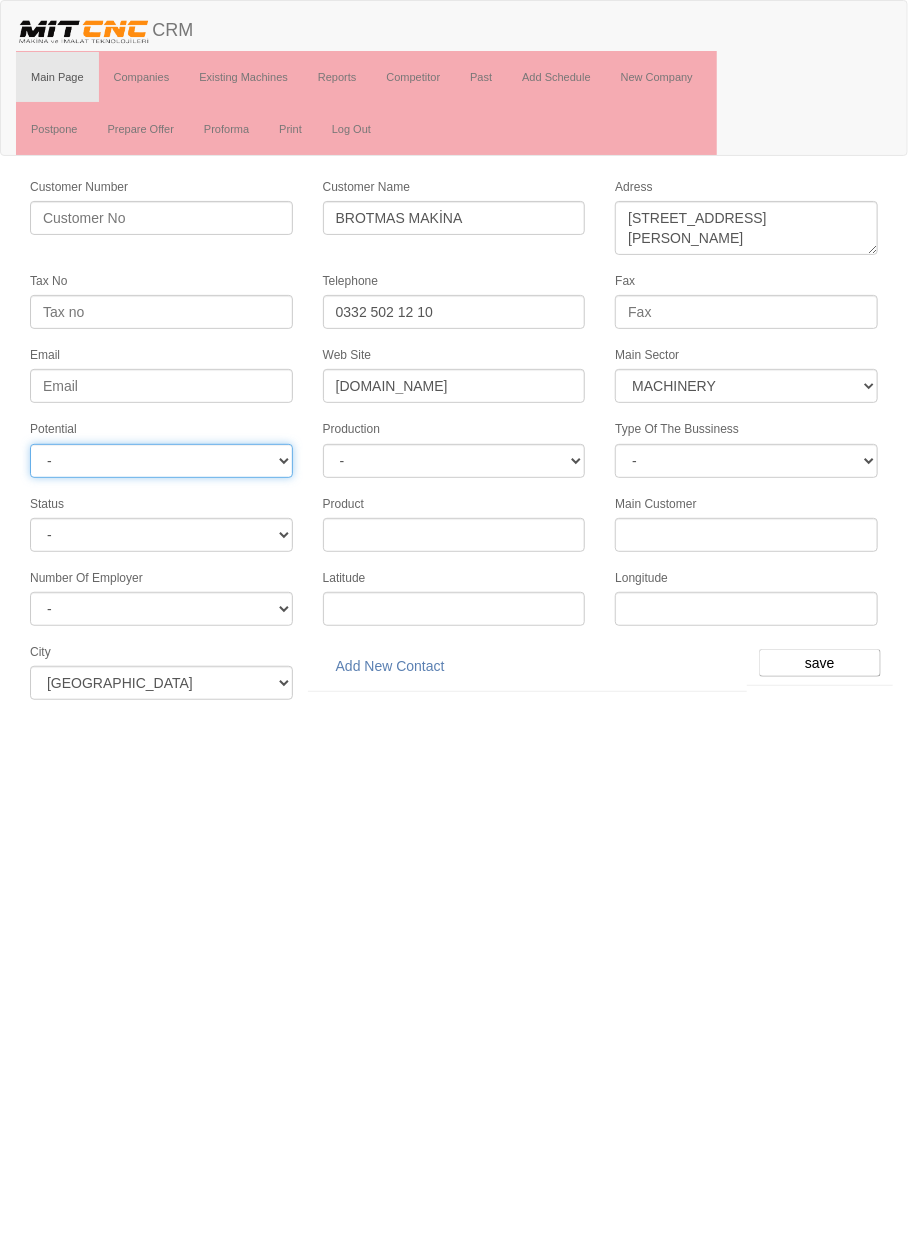 click on "-
A1
A2
A3
B1
B2
B3
C1
C2
C3" at bounding box center [161, 461] 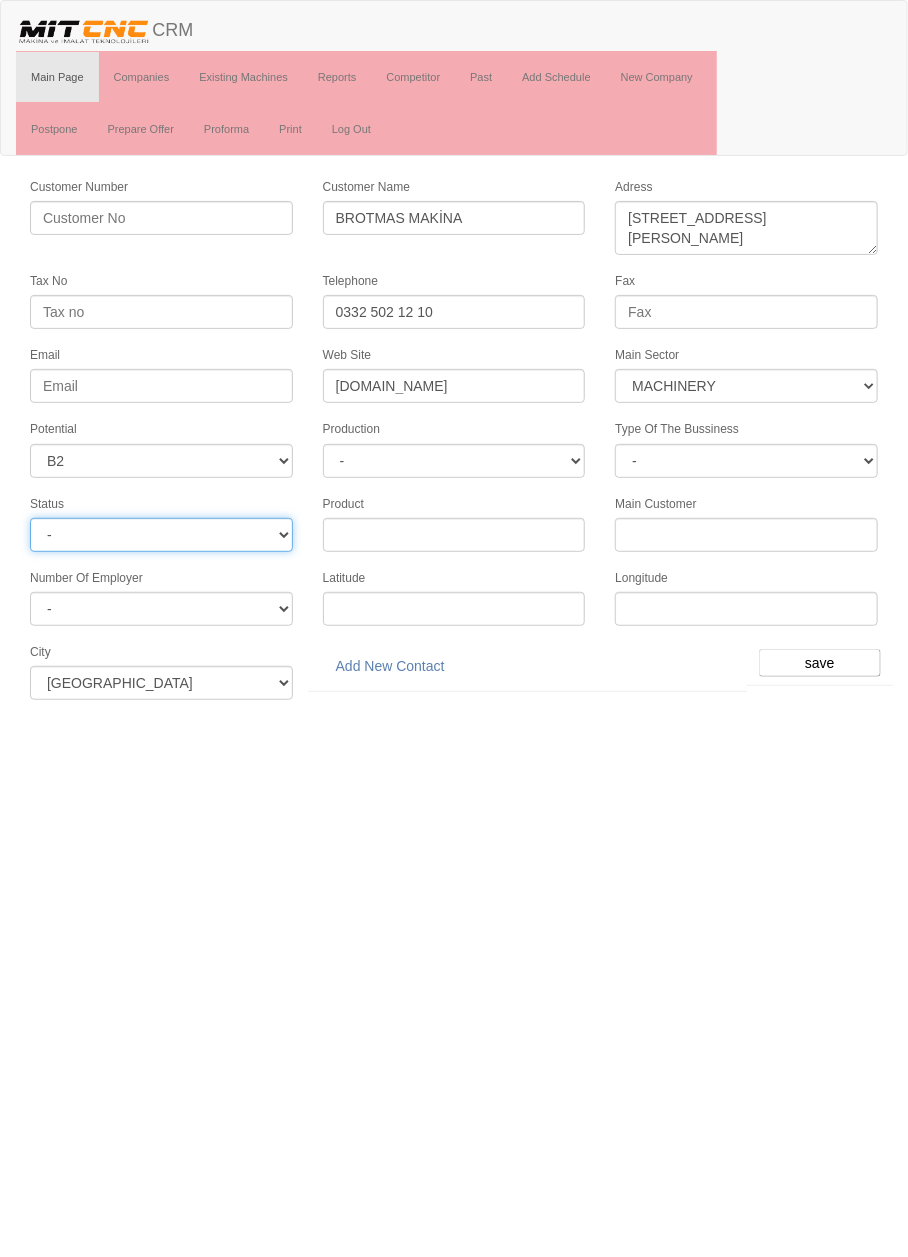 click on "-
Active
Inactive
Potential
Unreachable" at bounding box center [161, 535] 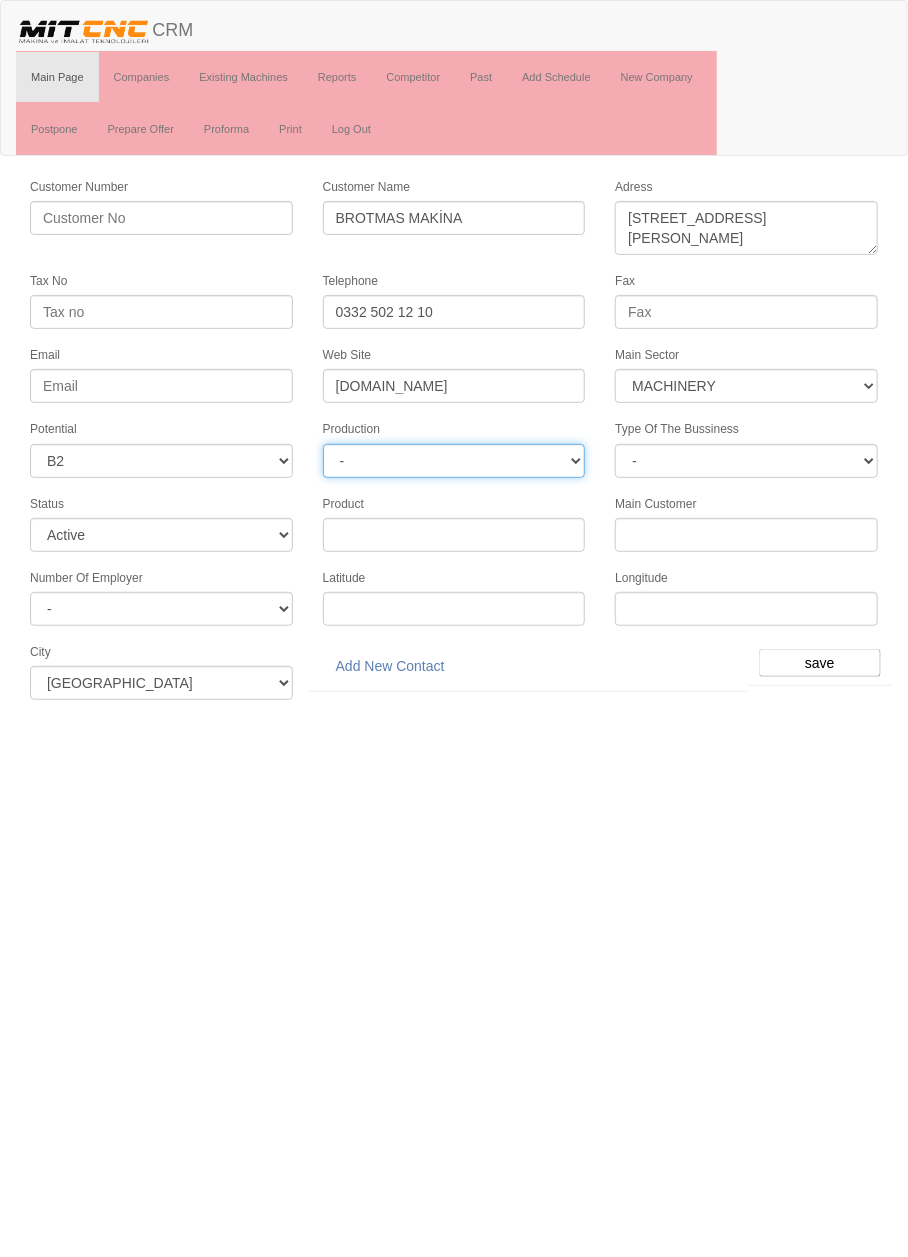 click on "-" at bounding box center [454, 461] 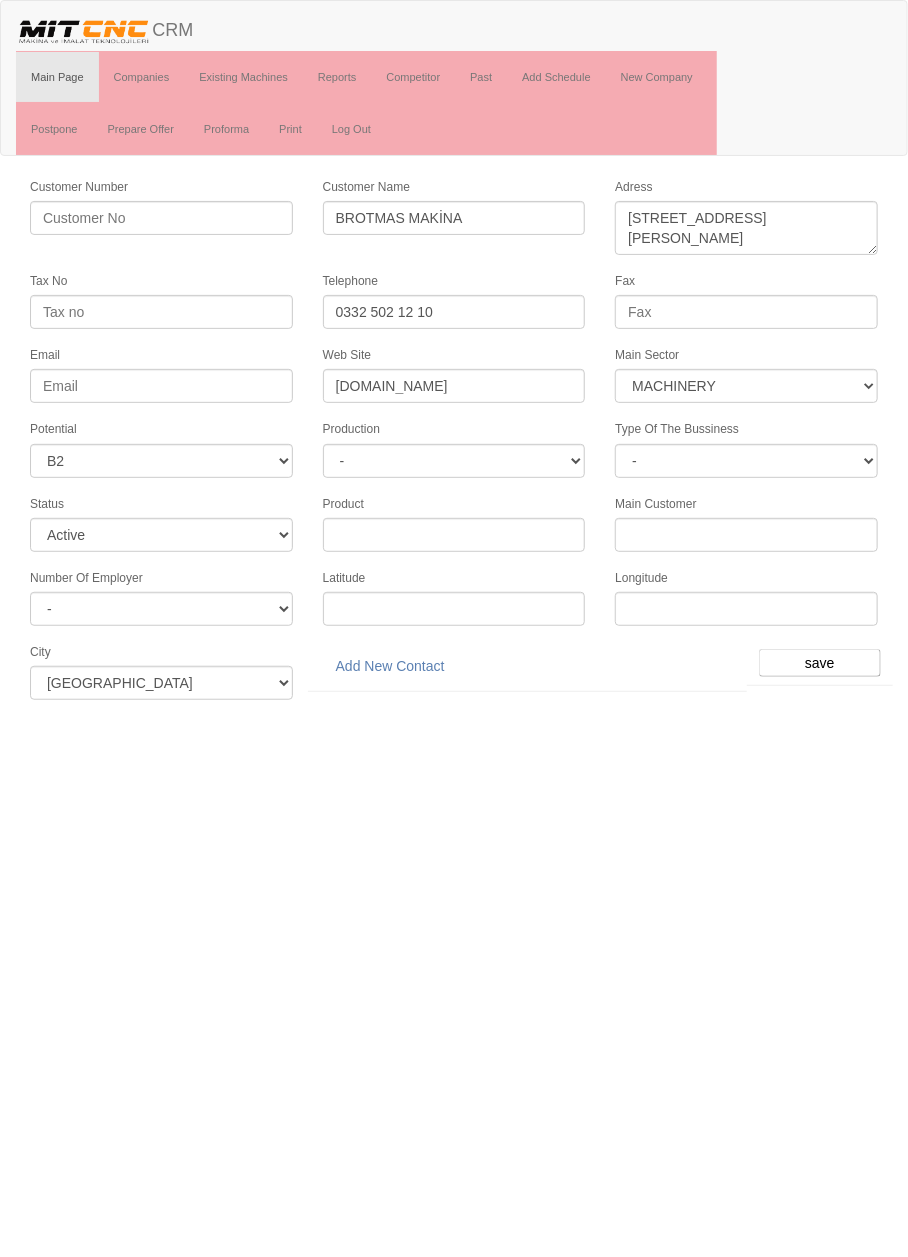 click on "Toggle navigation
CRM
Main Page
Companies
Existing Machines
Reports
Competitor
Past
Add Schedule
New Company
Postpone
Prepare Offer
Proforma
Print
Log Out
Customer Number
Customer Name
BROTMAS MAKİNA
Adress
Tax No
Telephone
0332 502 12 10
Fax
Email
Web Site
www.brotmas.com
Main Sector
-
DIE MOLD
MACHINERY
DEFENCE
MEDICAL" at bounding box center [454, 357] 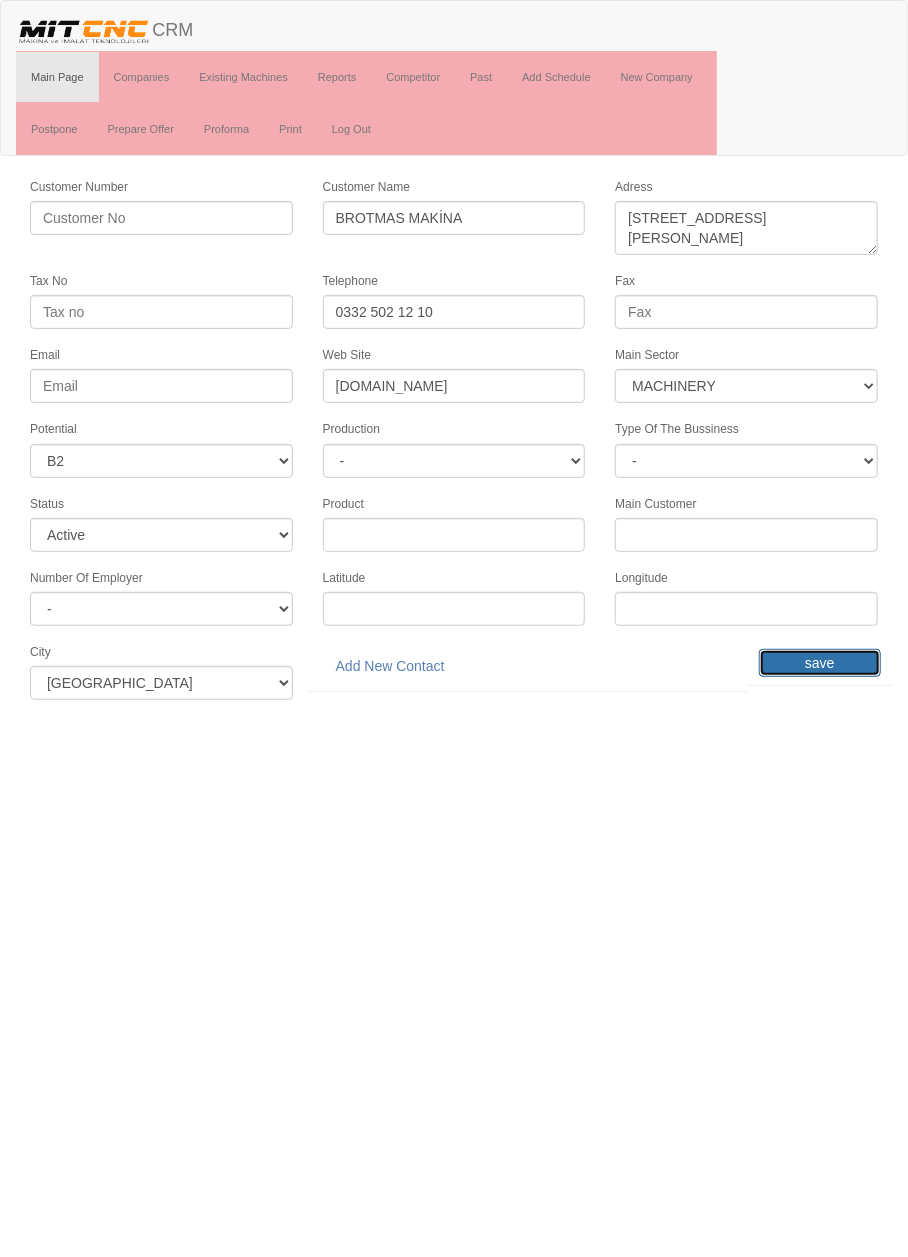 click on "save" at bounding box center [820, 663] 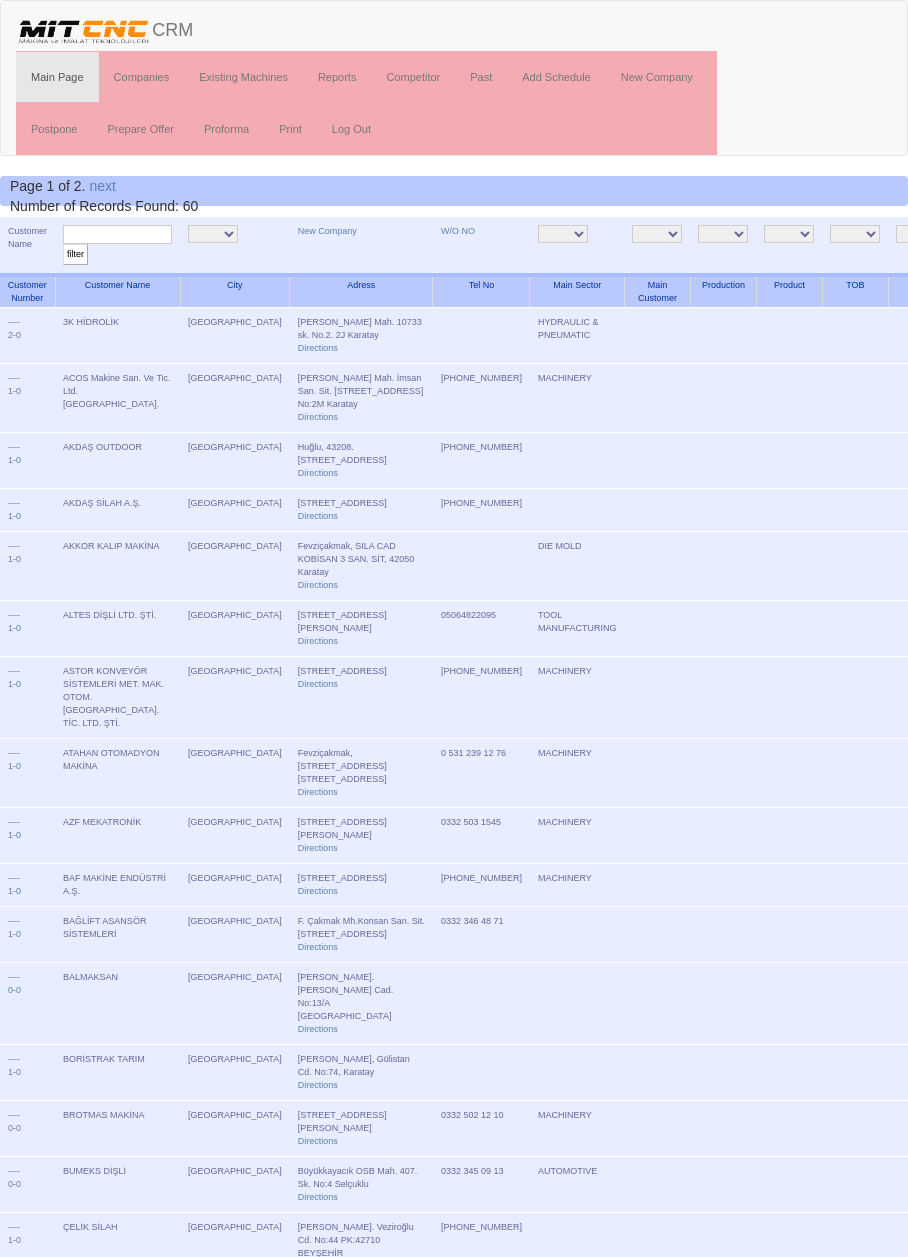 scroll, scrollTop: 0, scrollLeft: 0, axis: both 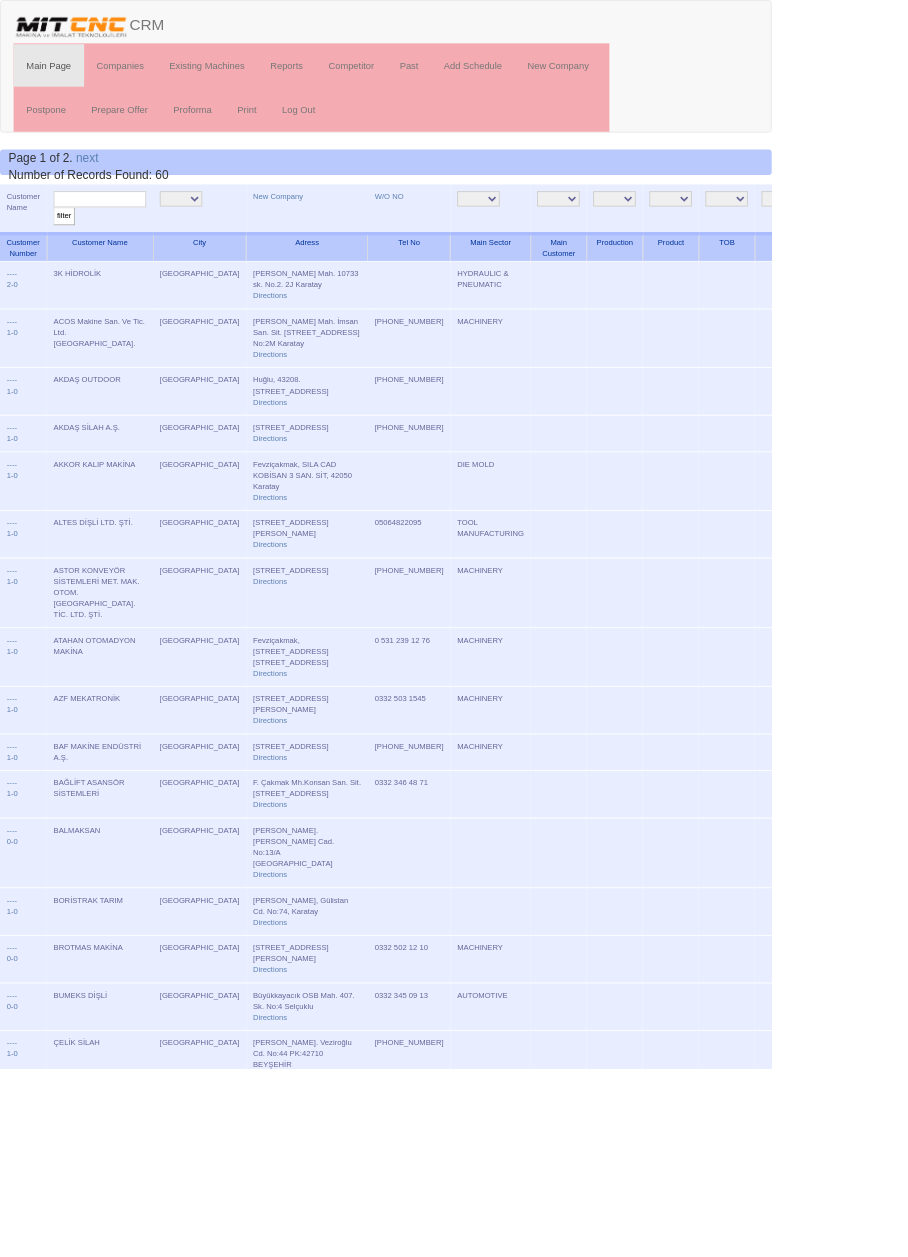 click at bounding box center [117, 234] 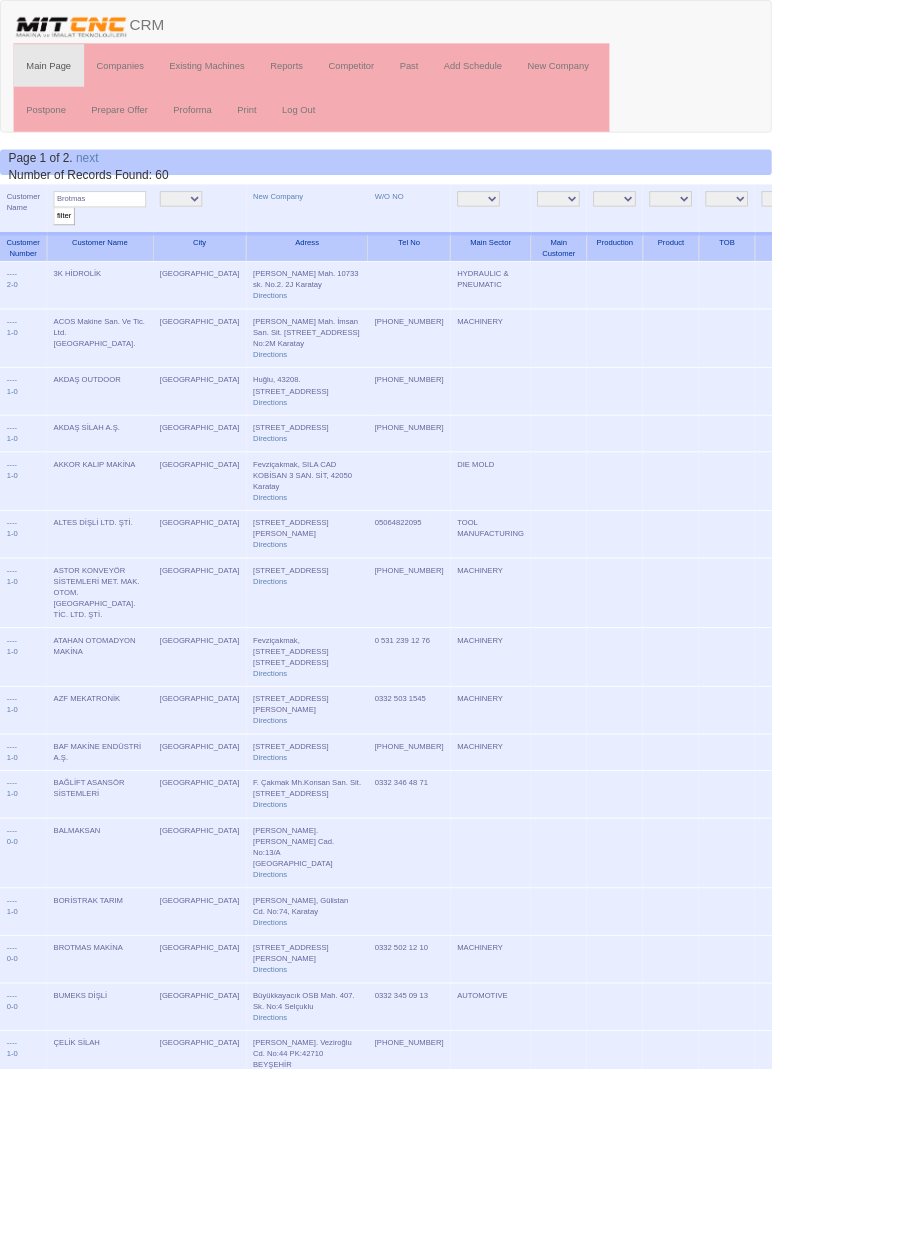 type on "Brotmas" 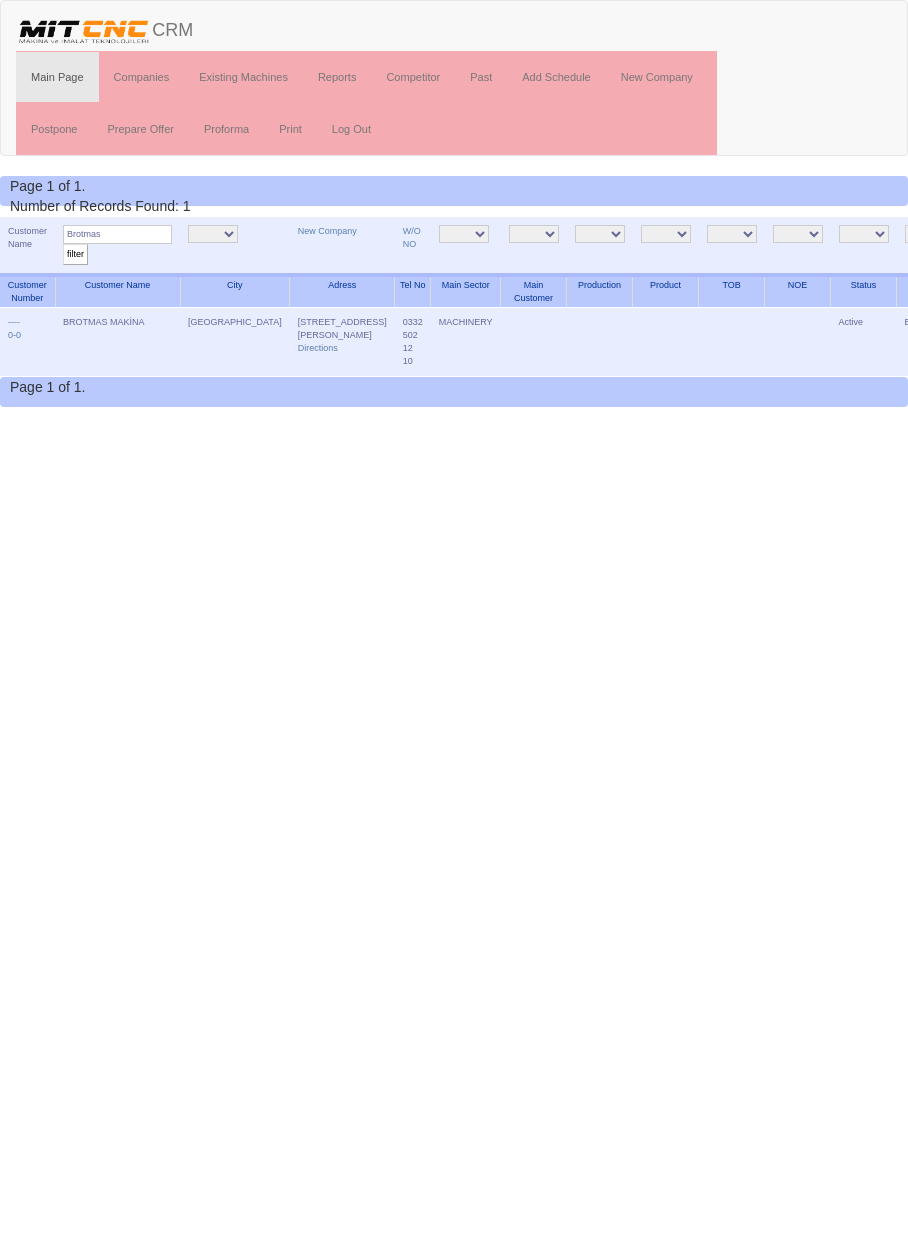 scroll, scrollTop: 0, scrollLeft: 0, axis: both 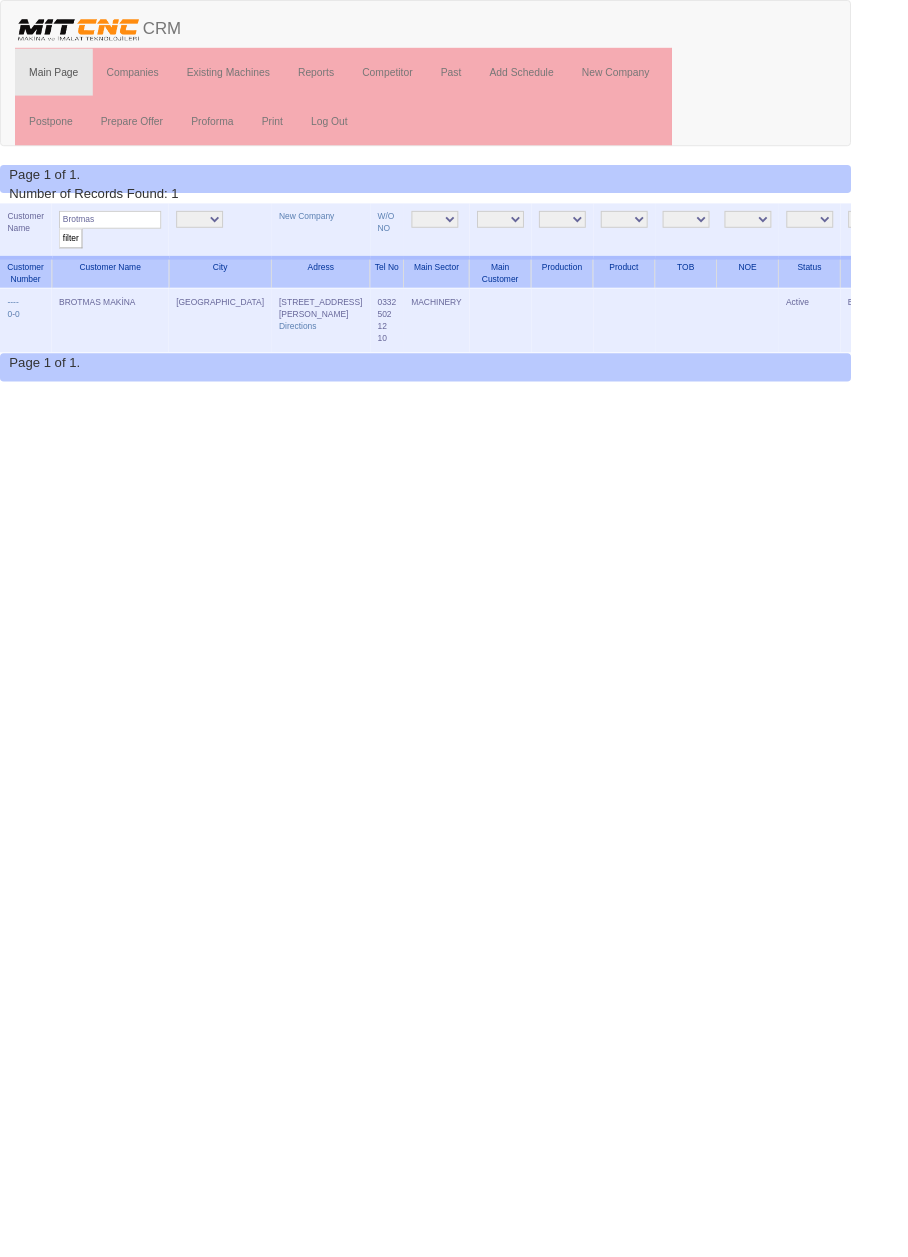 click on "Edit" at bounding box center (1045, 322) 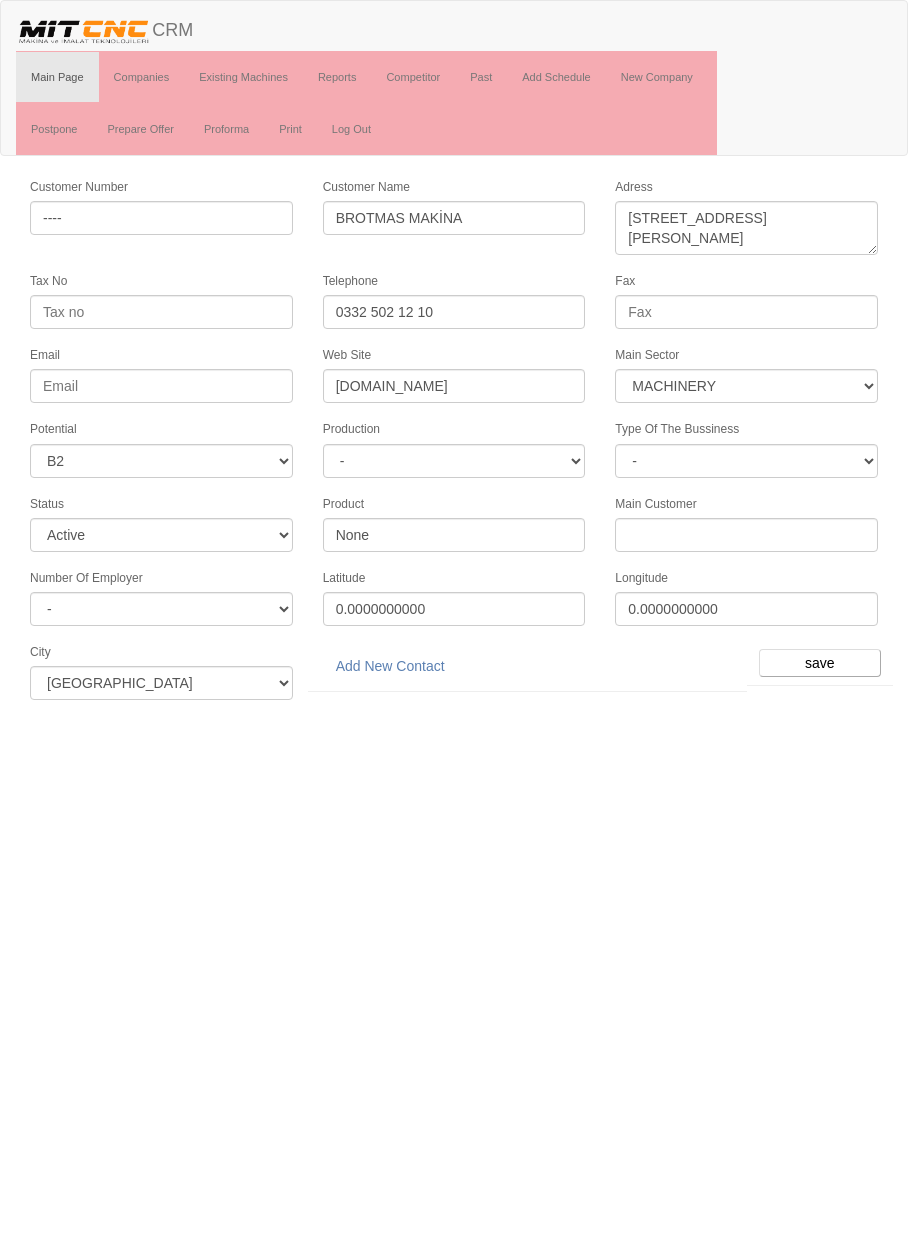 select on "363" 